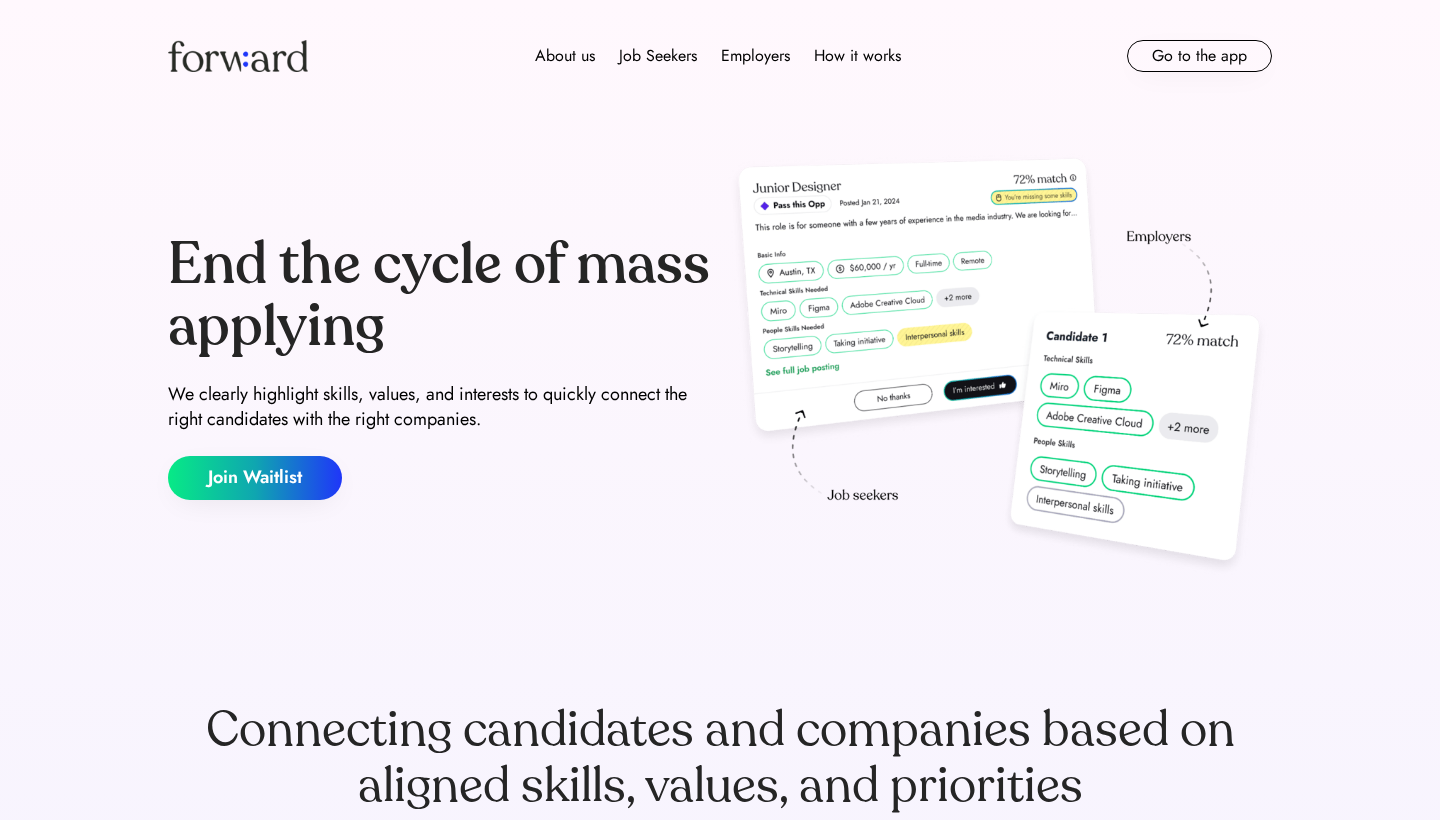scroll, scrollTop: 0, scrollLeft: 0, axis: both 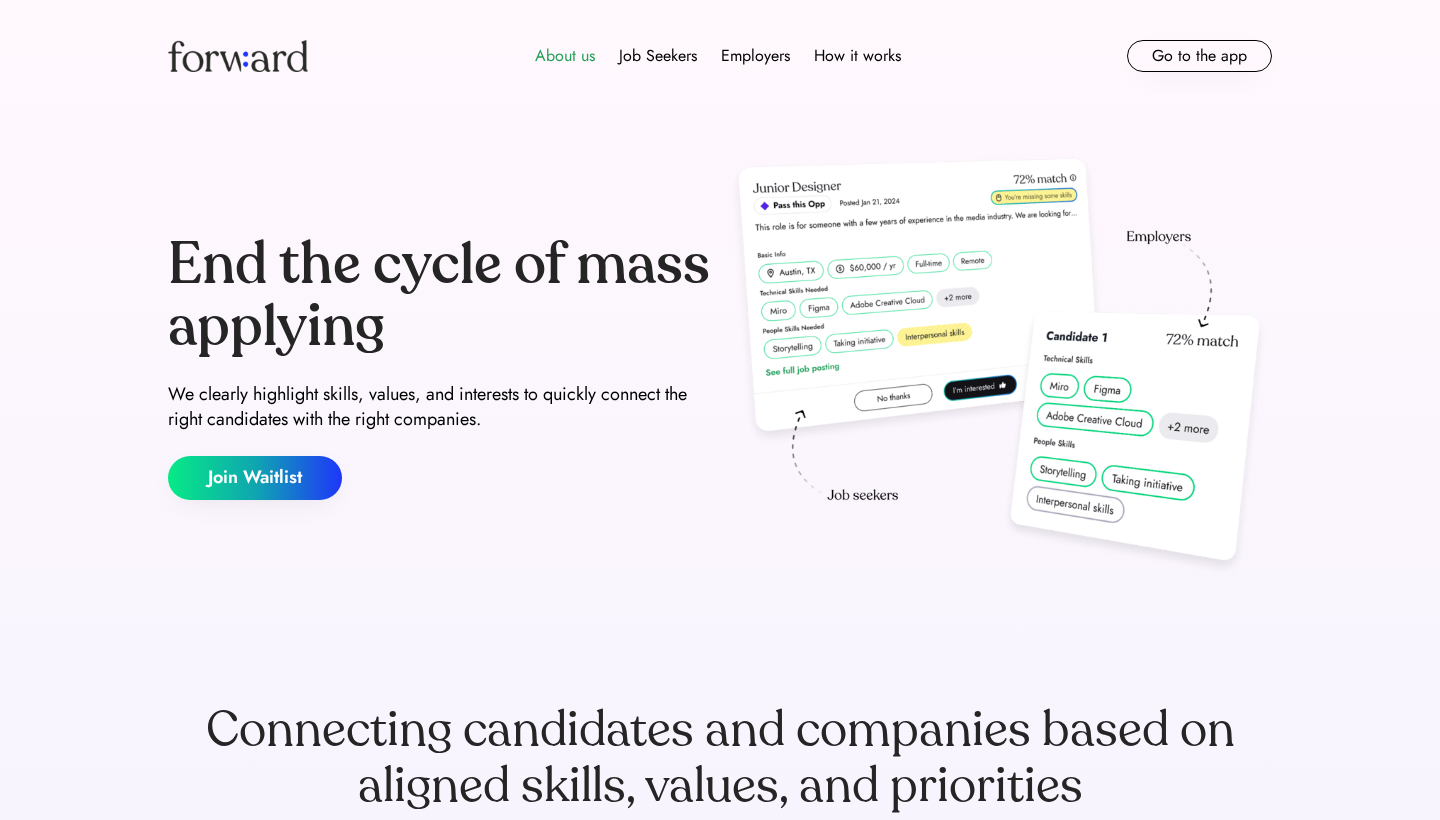 click on "About us" at bounding box center [565, 56] 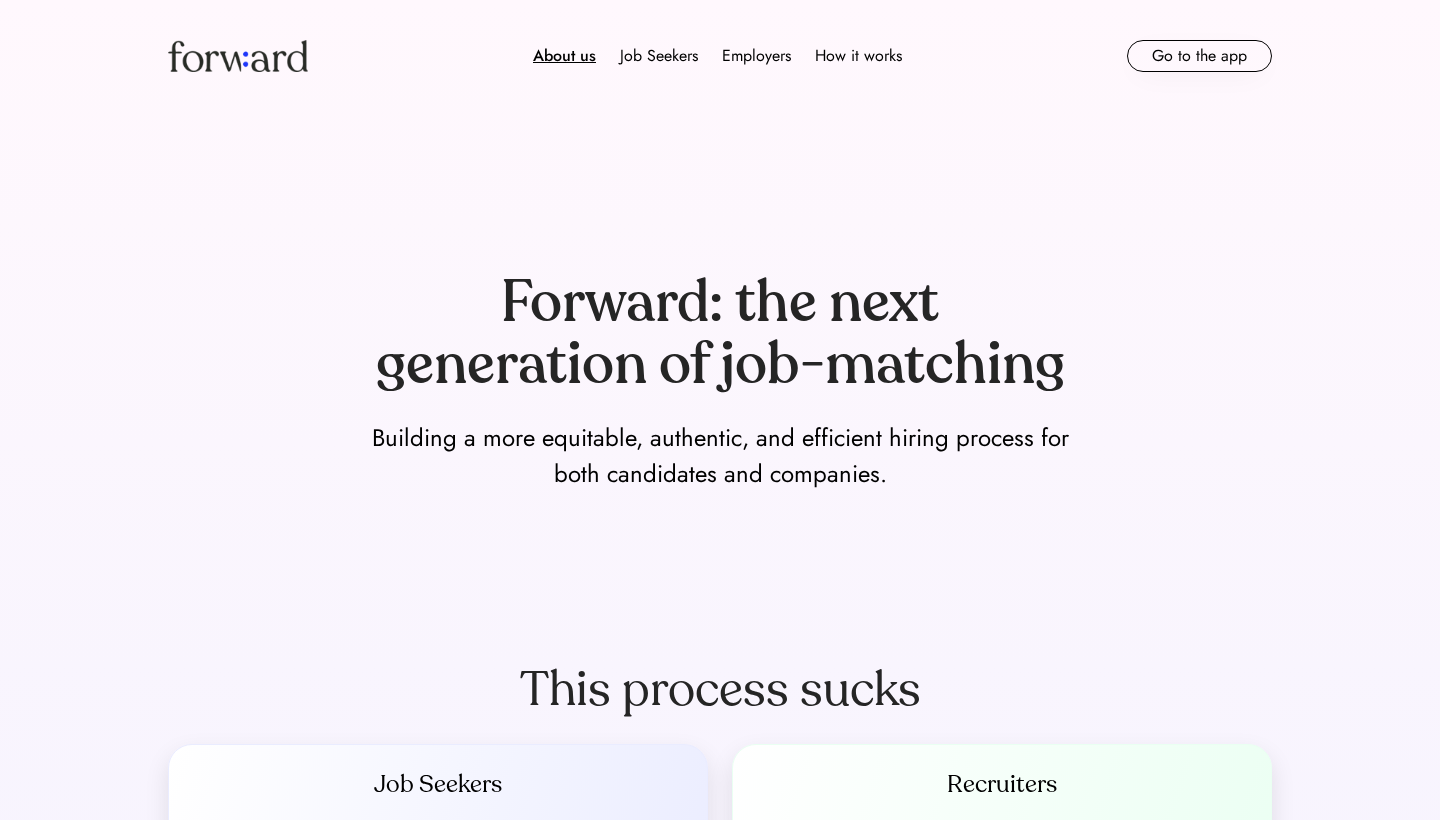 scroll, scrollTop: 0, scrollLeft: 0, axis: both 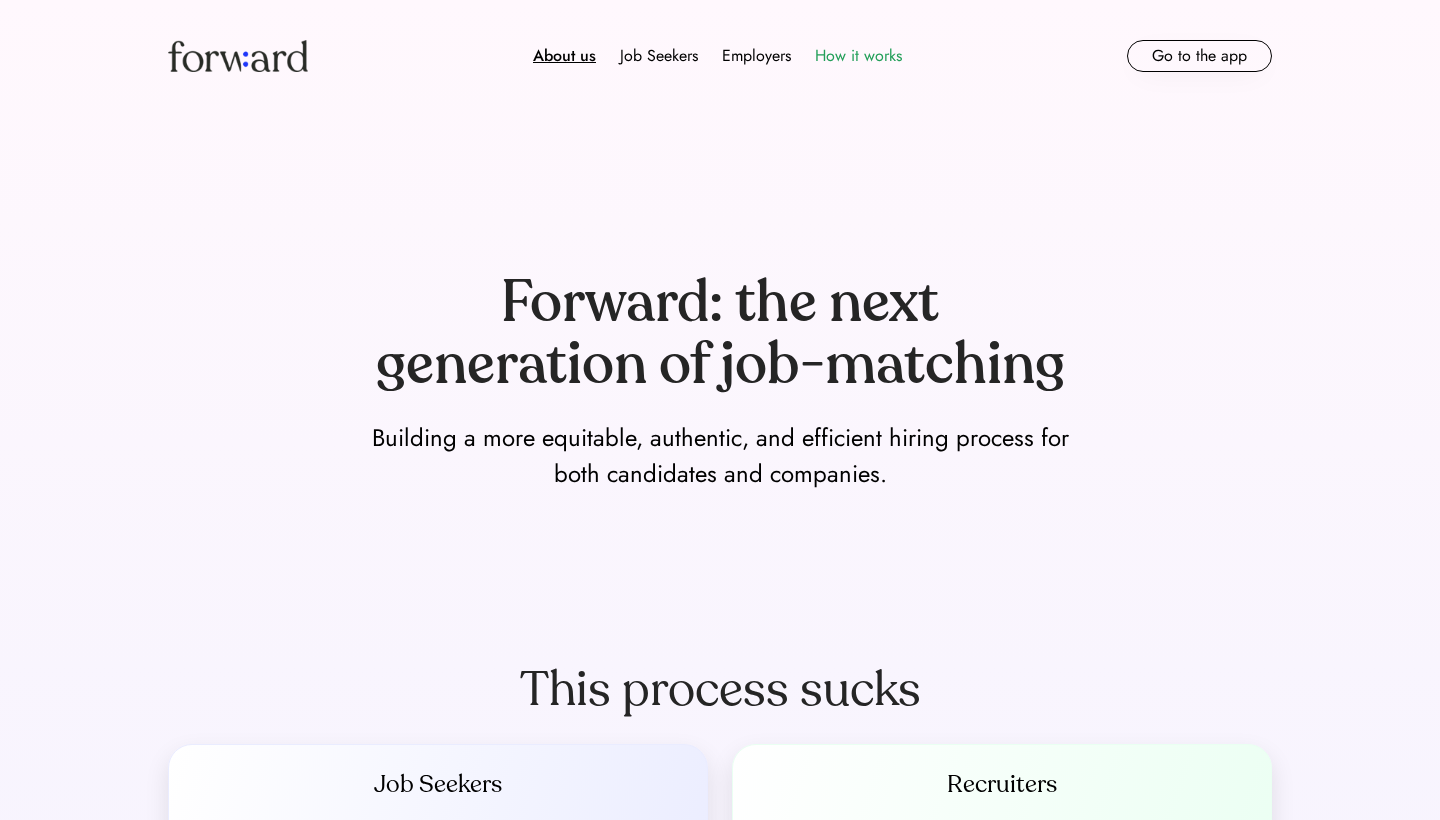 click on "How it works" at bounding box center [858, 56] 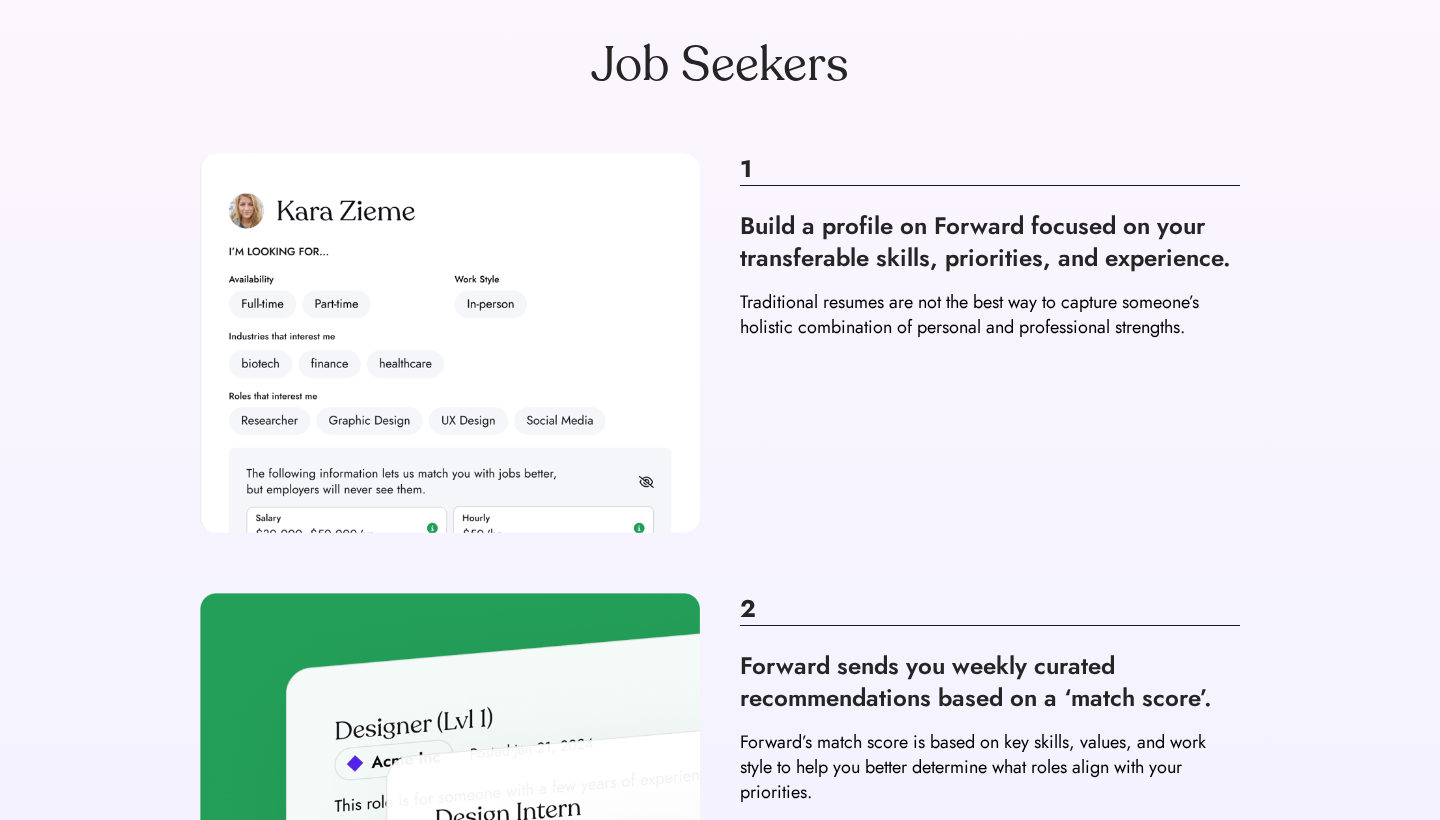 scroll, scrollTop: 331, scrollLeft: 0, axis: vertical 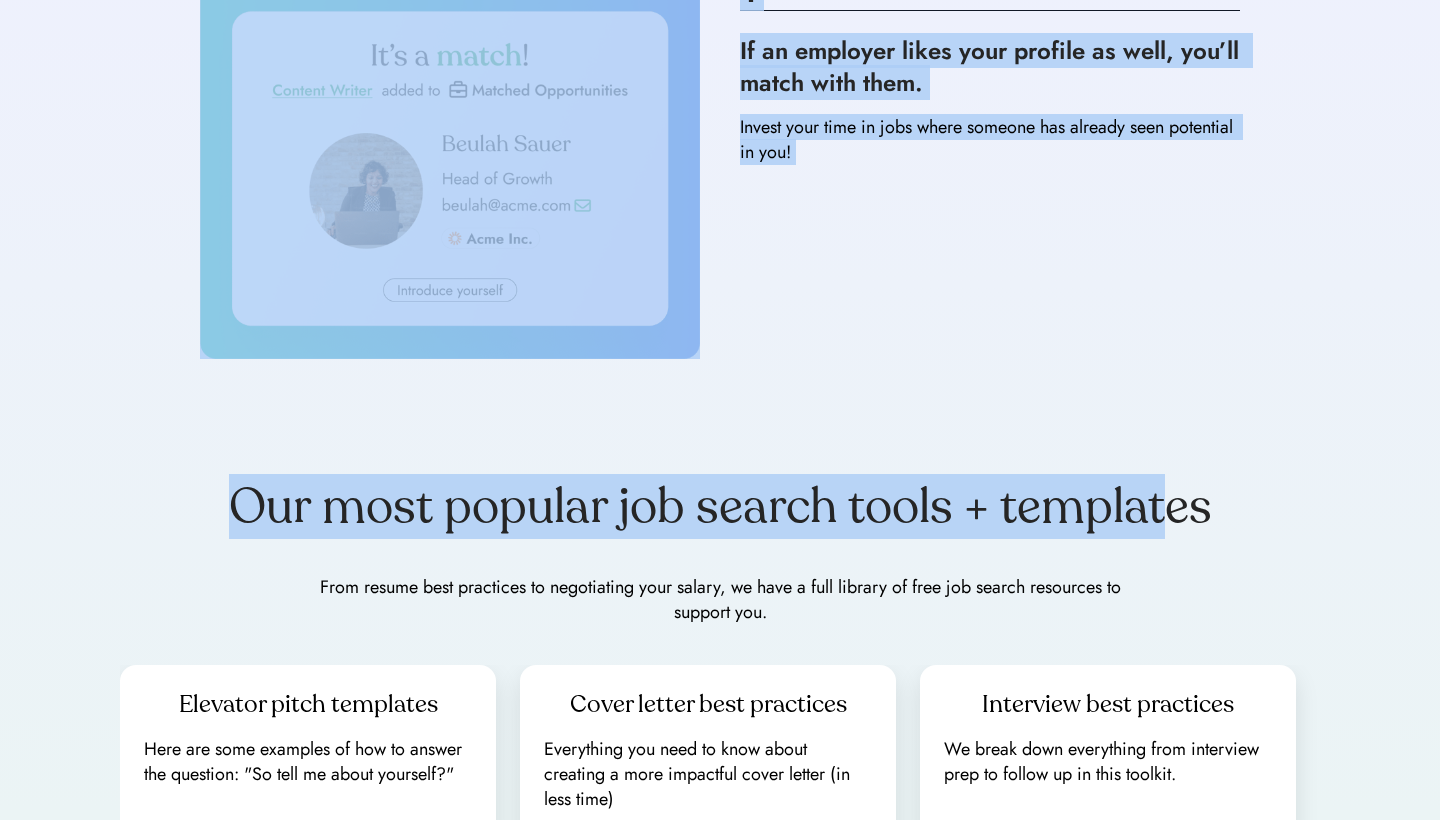 drag, startPoint x: 737, startPoint y: 161, endPoint x: 1165, endPoint y: 481, distance: 534.4006 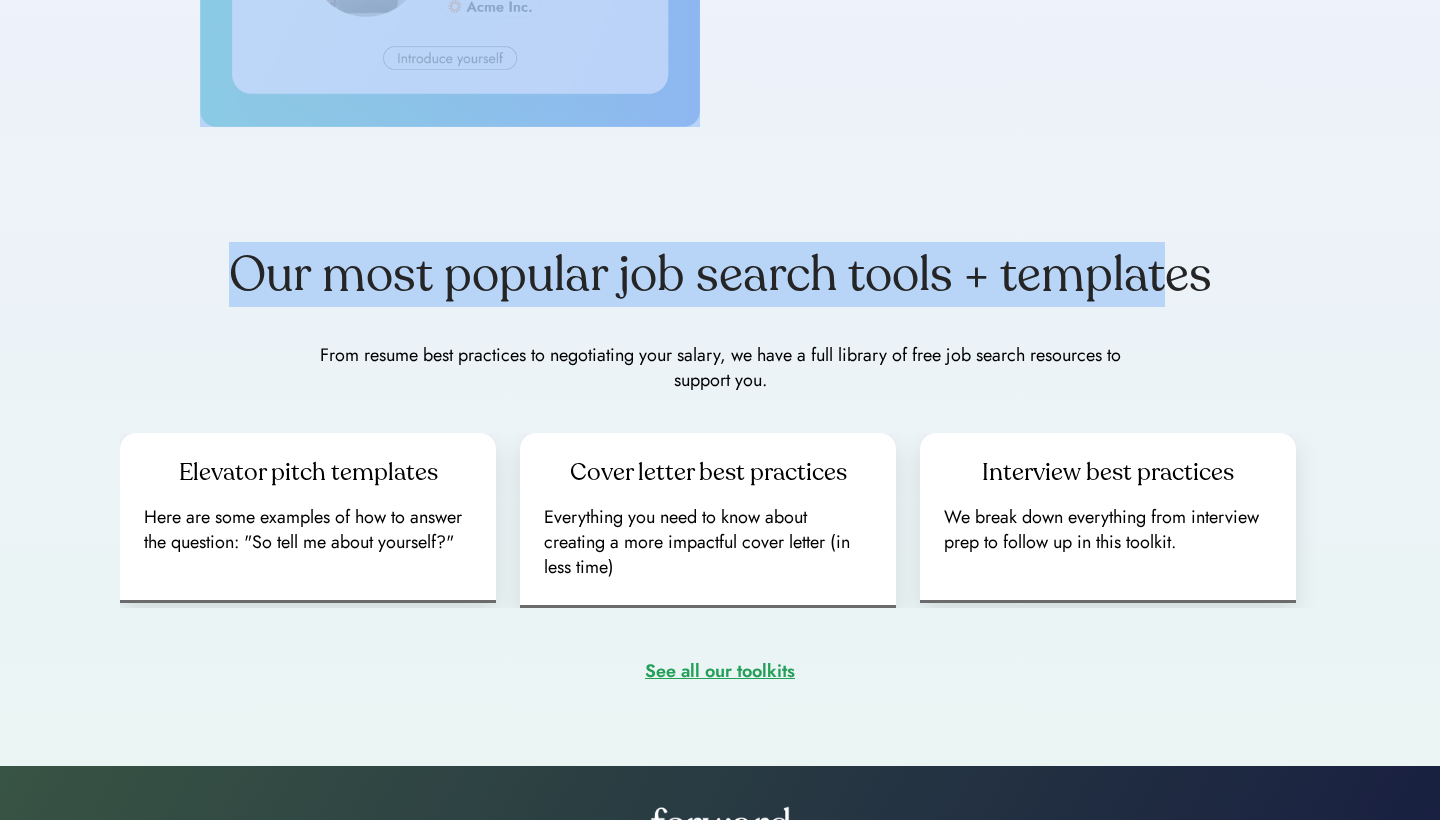 scroll, scrollTop: 2107, scrollLeft: 0, axis: vertical 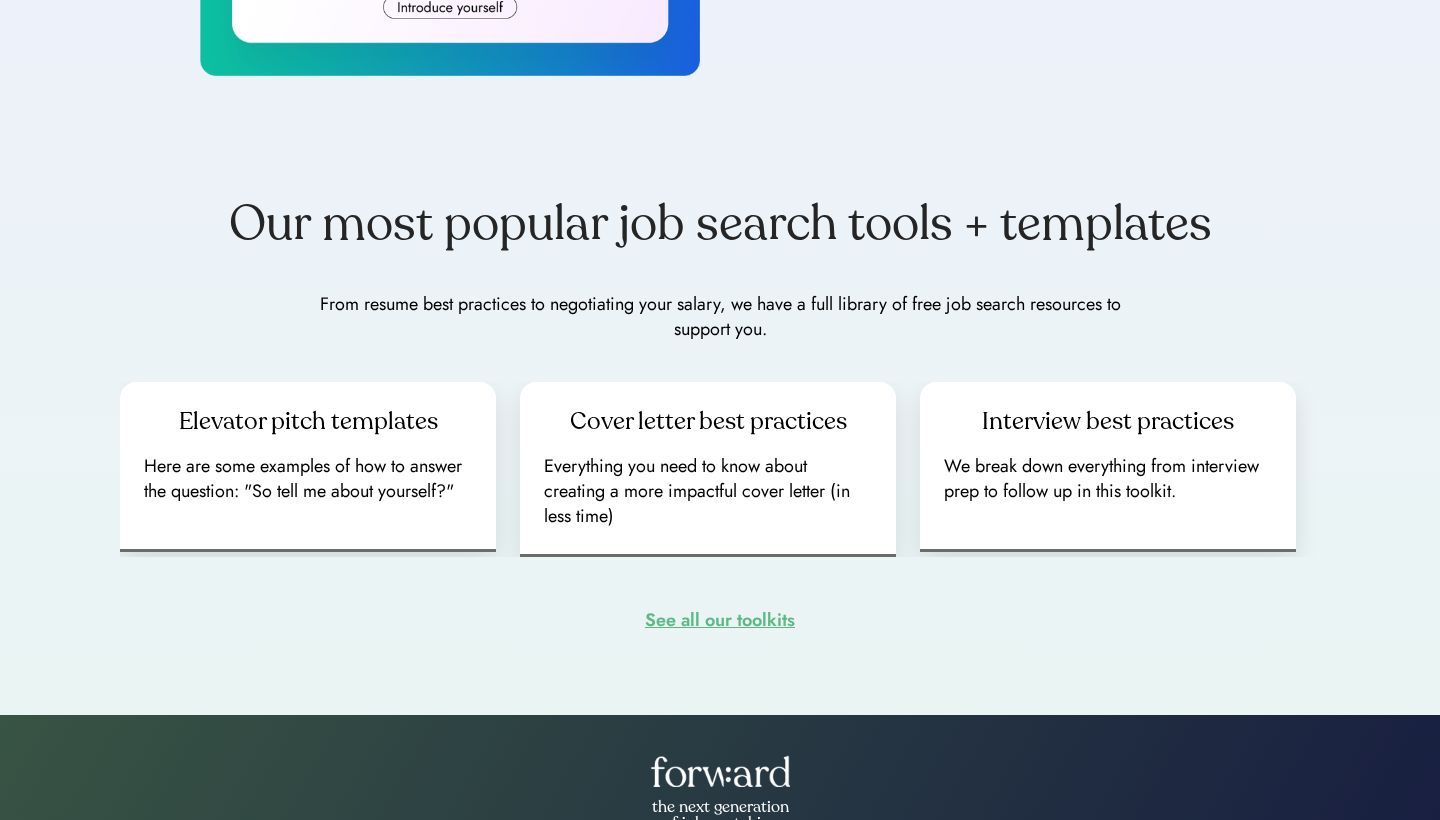 click on "See all our toolkits" at bounding box center (720, 620) 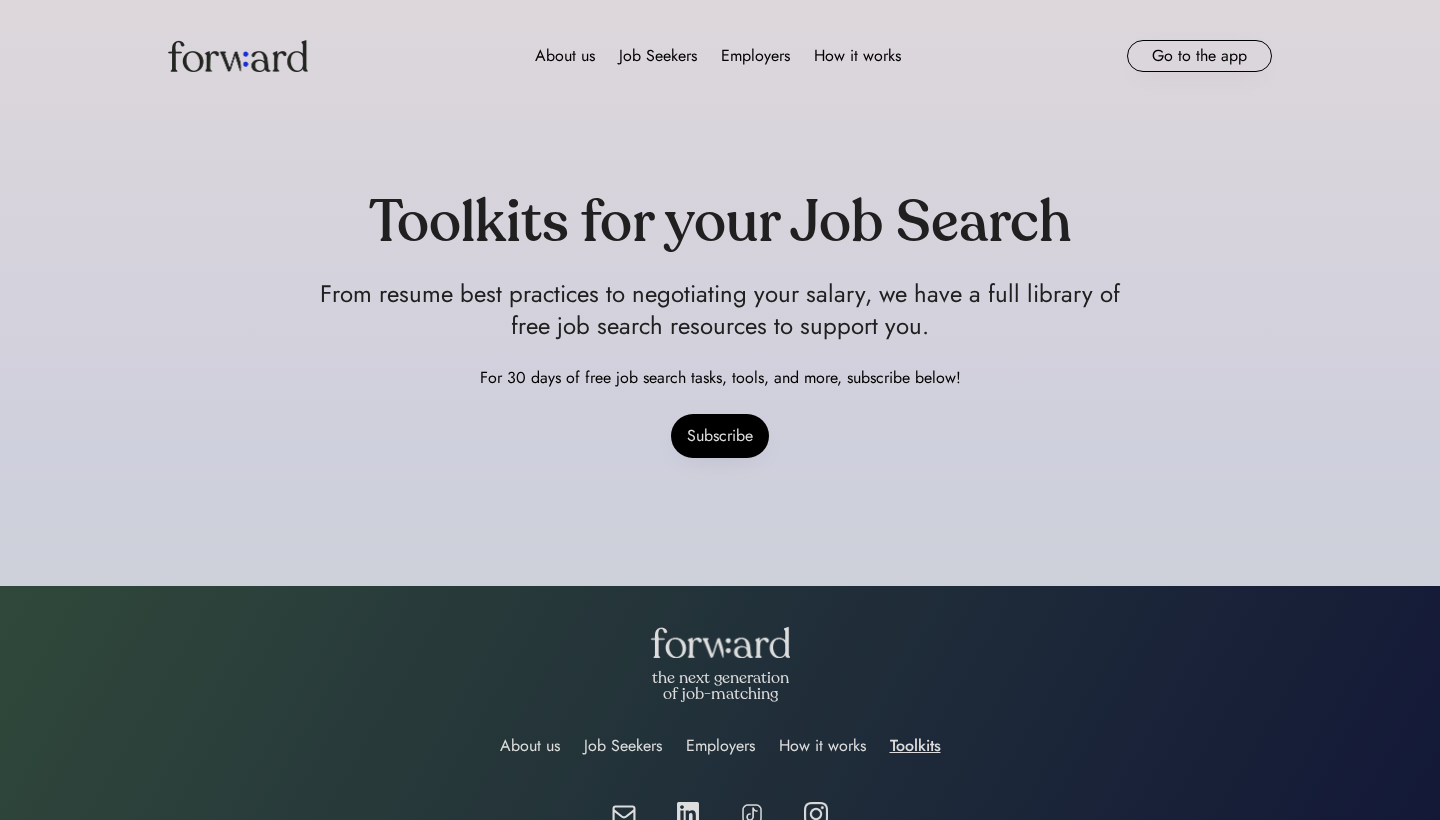 scroll, scrollTop: 0, scrollLeft: 0, axis: both 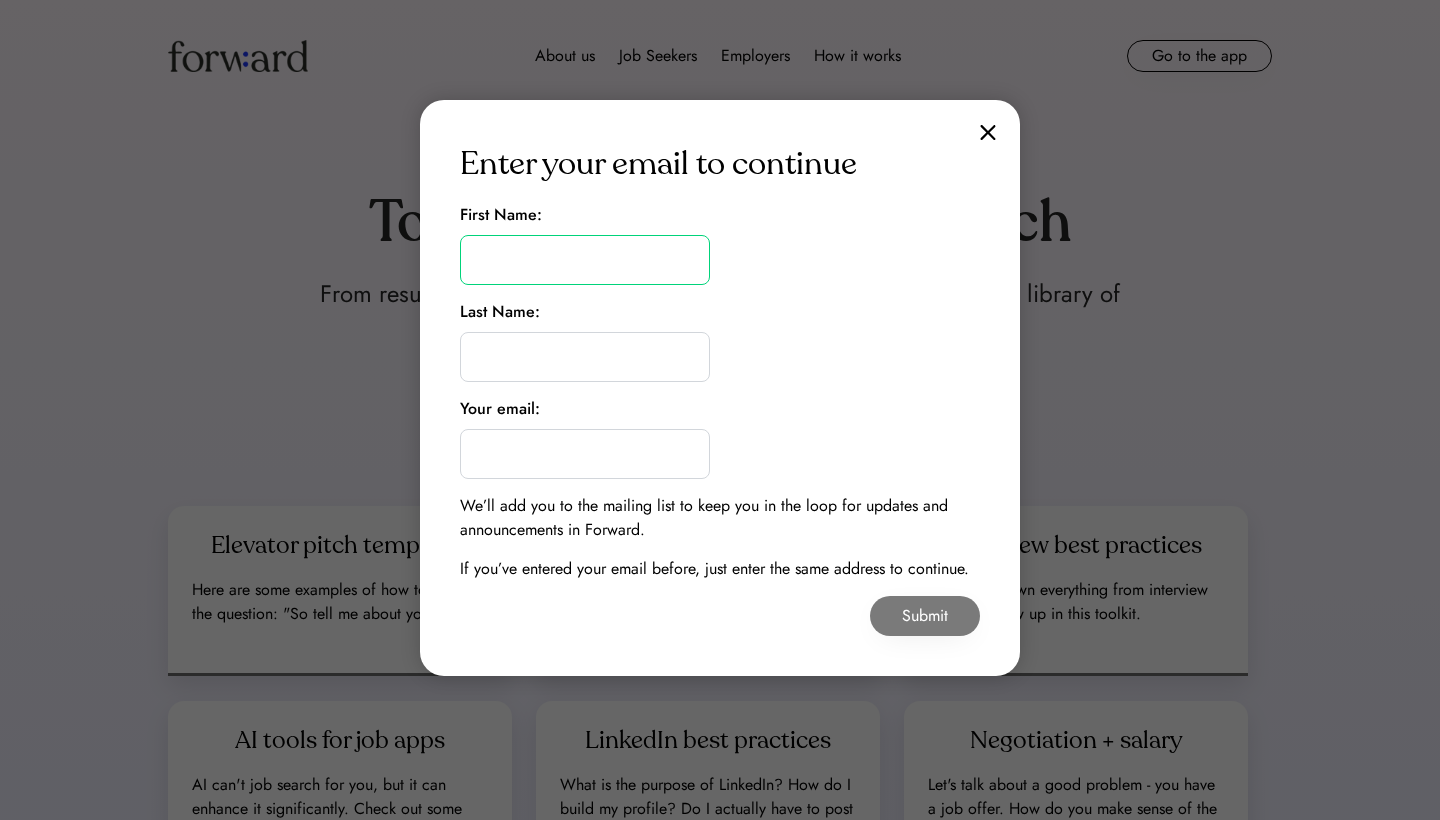 click at bounding box center [585, 260] 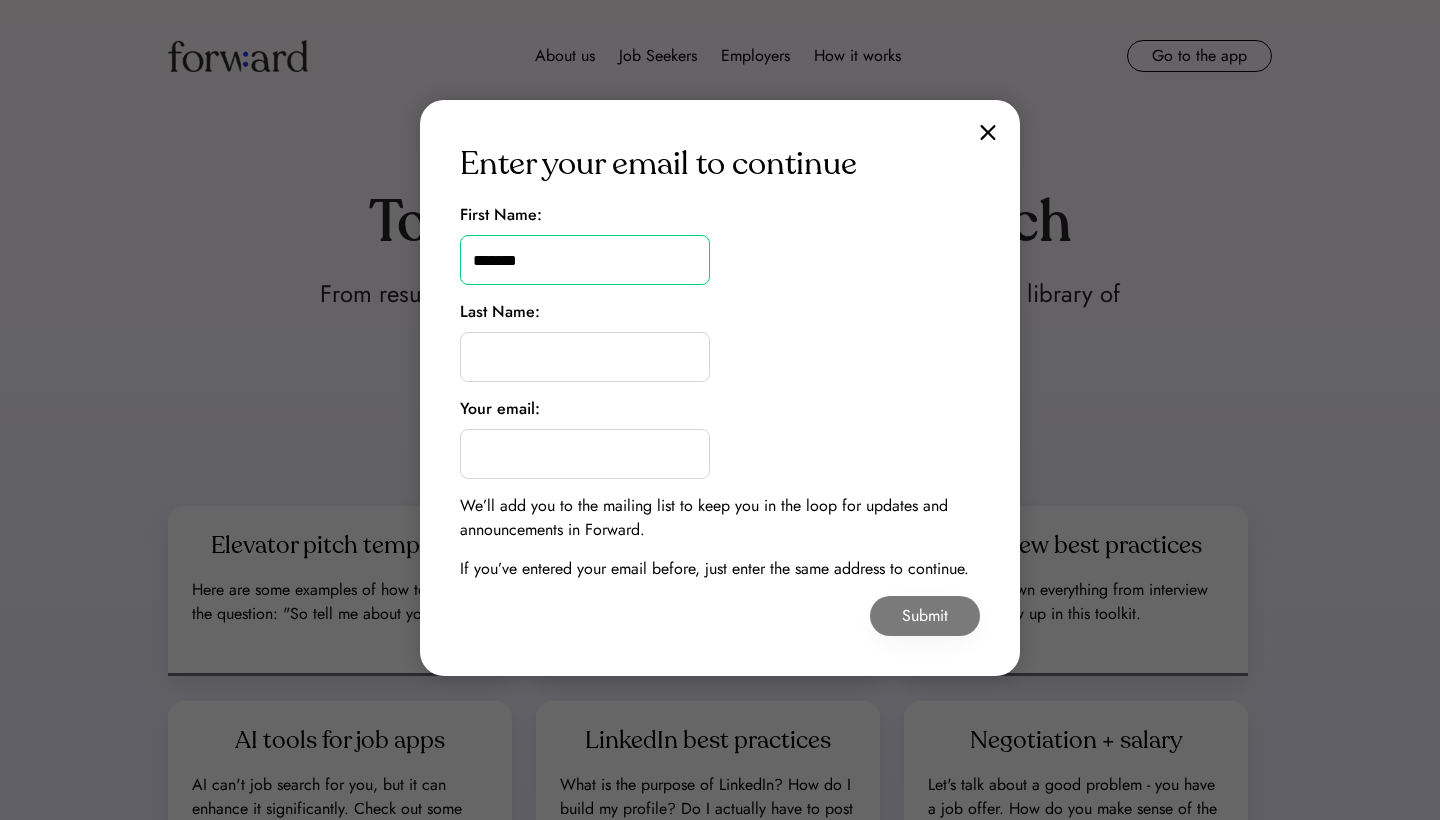 type on "******" 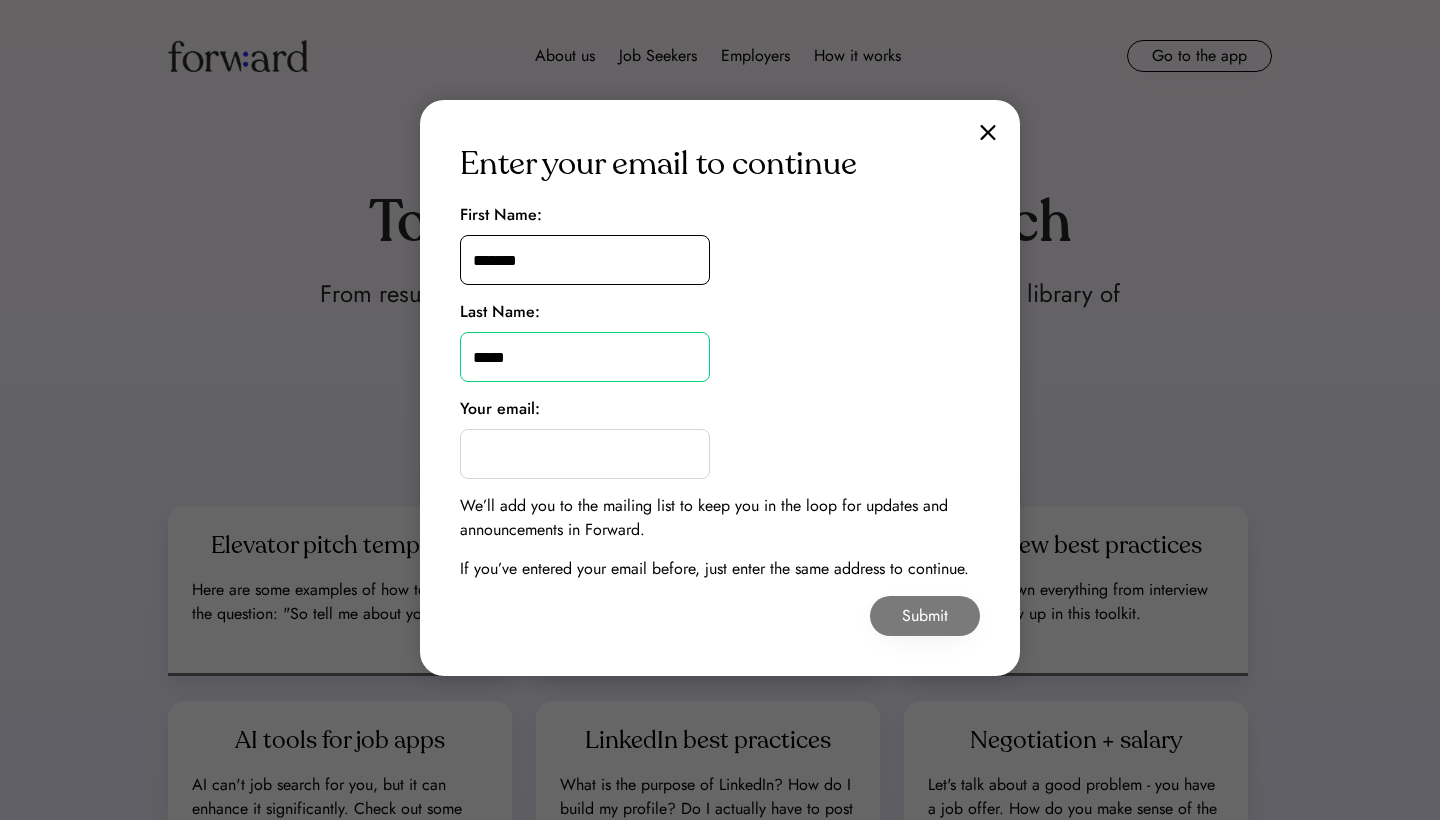 type on "*****" 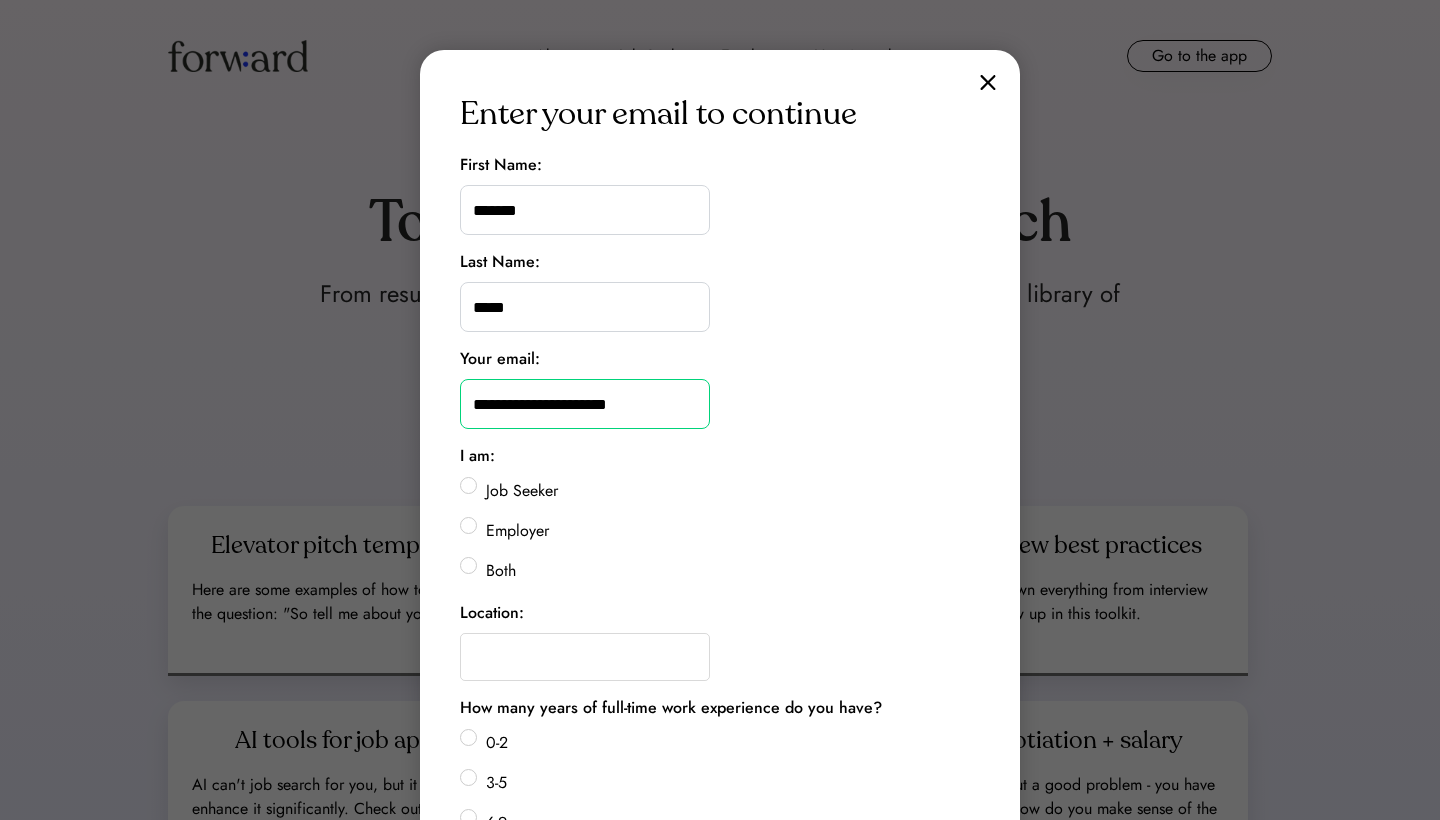 type on "**********" 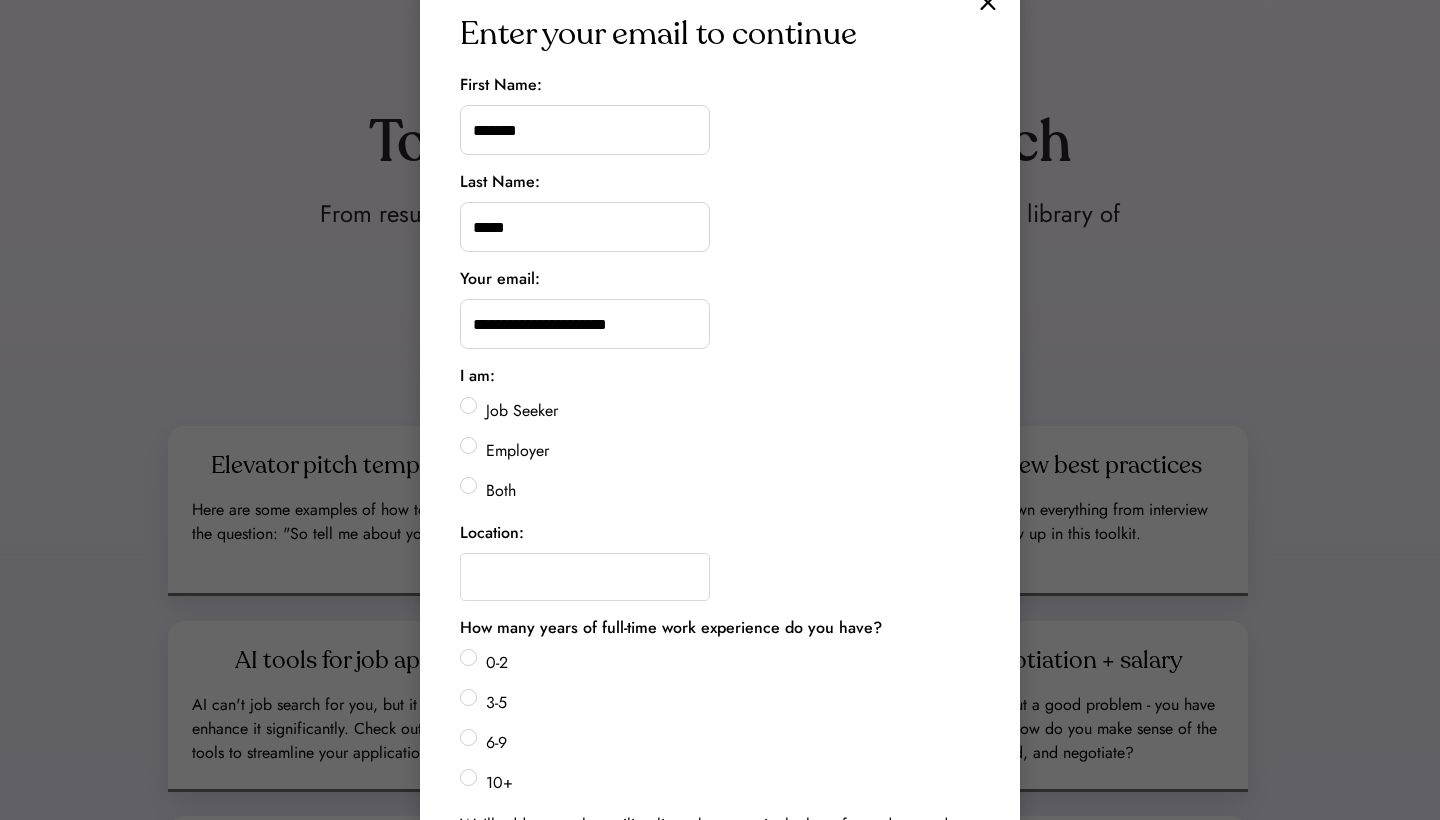 scroll, scrollTop: 108, scrollLeft: 0, axis: vertical 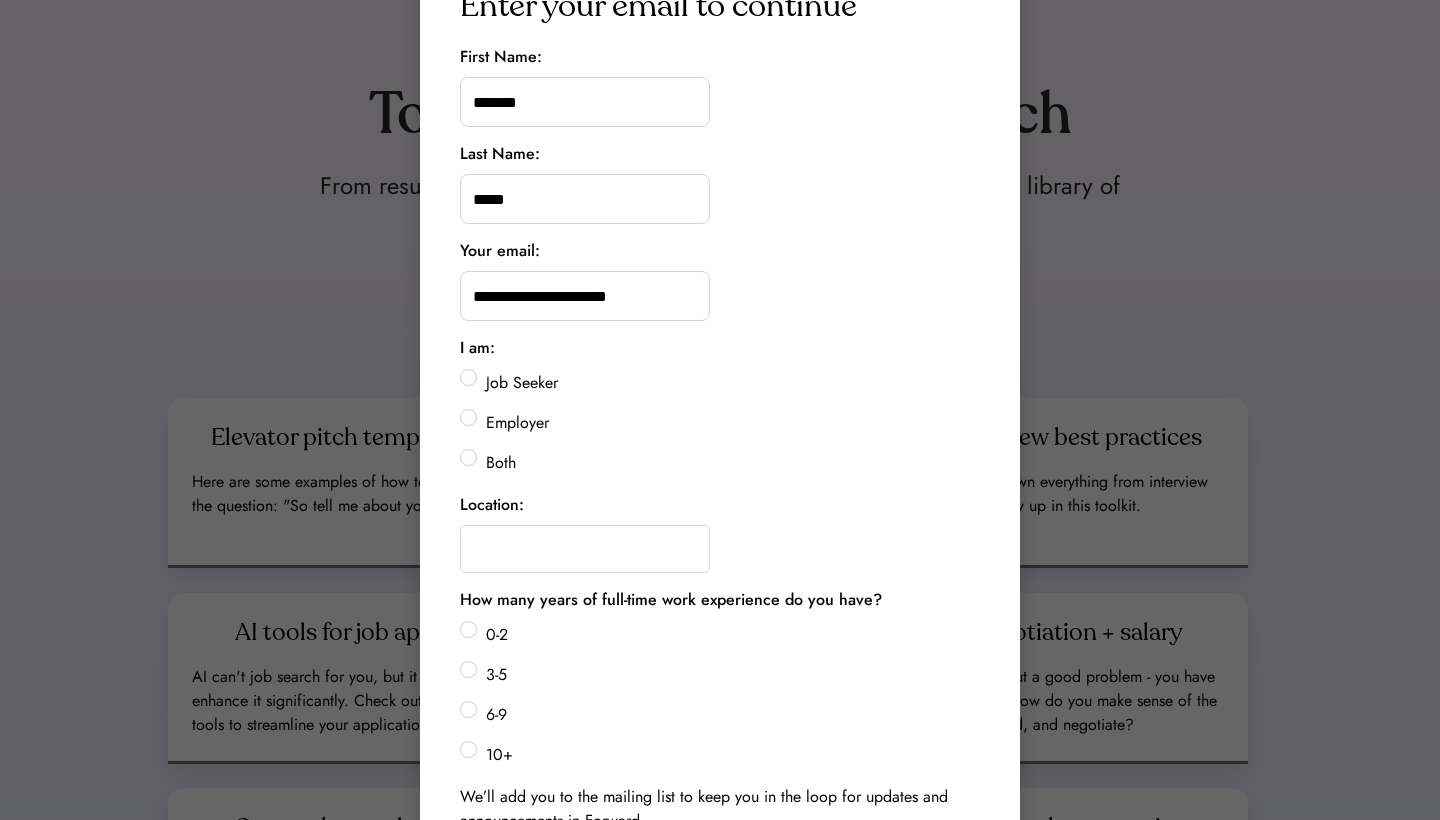click on "Job Seeker" at bounding box center (730, 383) 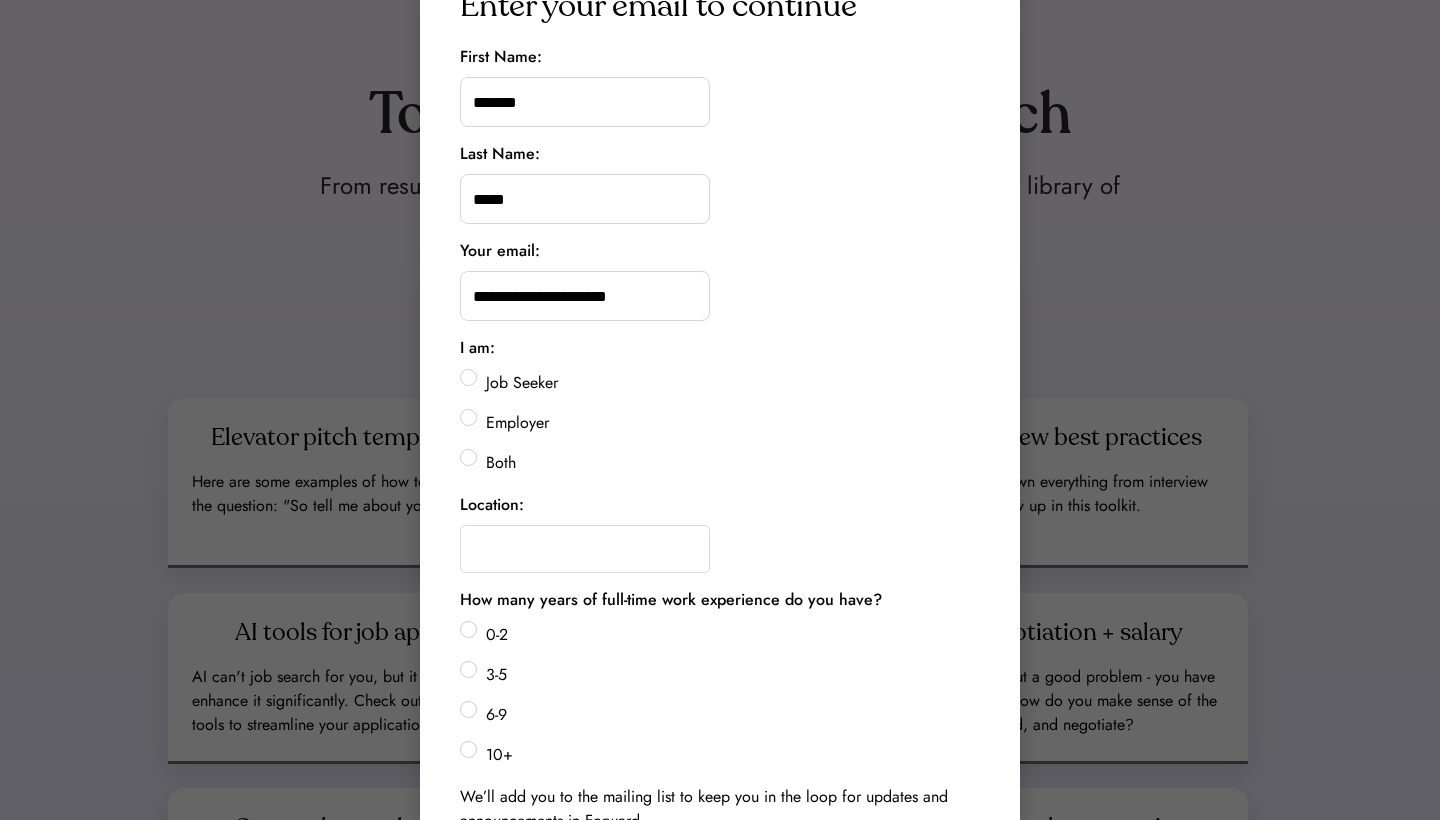 scroll, scrollTop: 231, scrollLeft: 0, axis: vertical 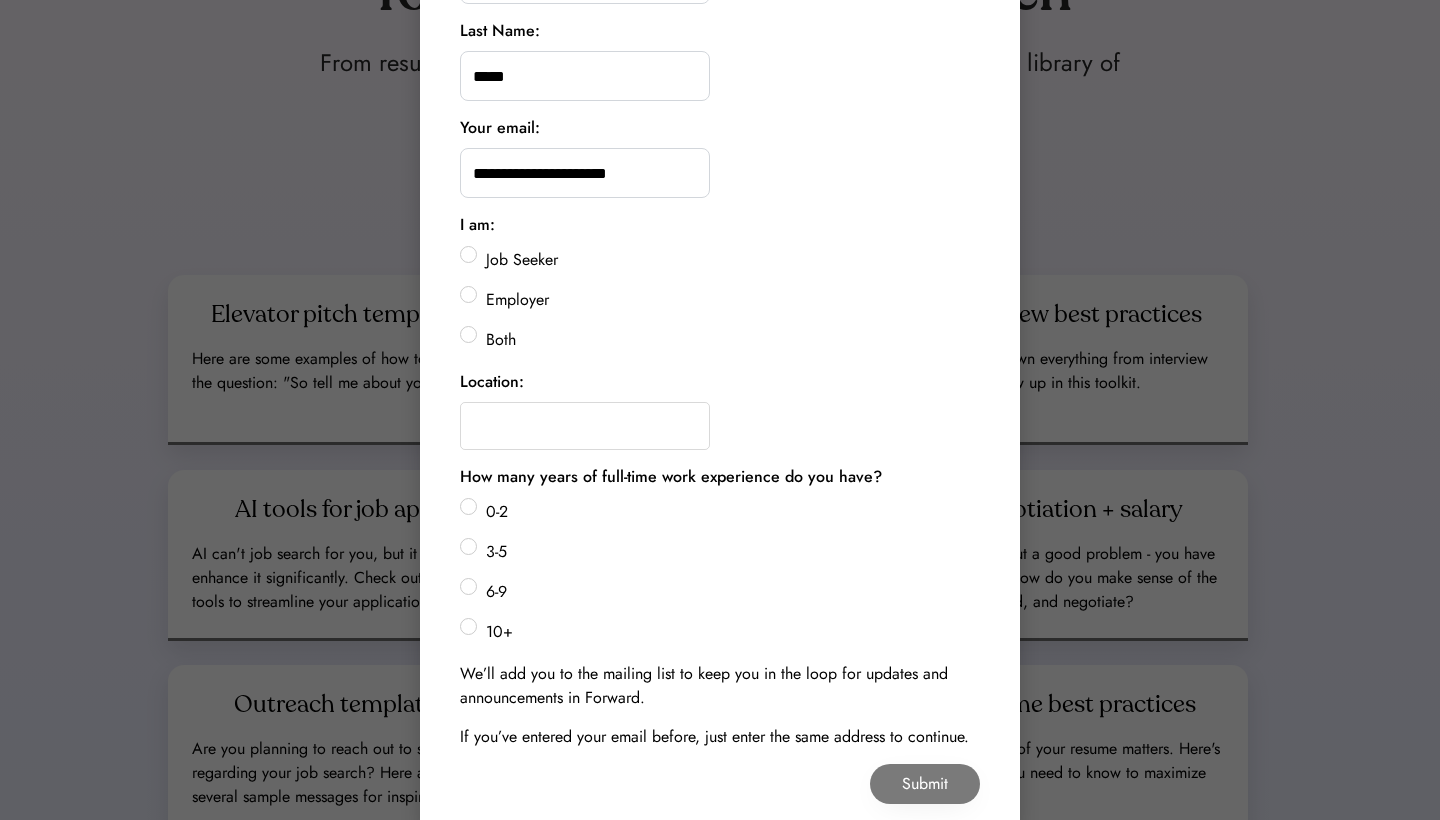 click on "3-5" at bounding box center [730, 552] 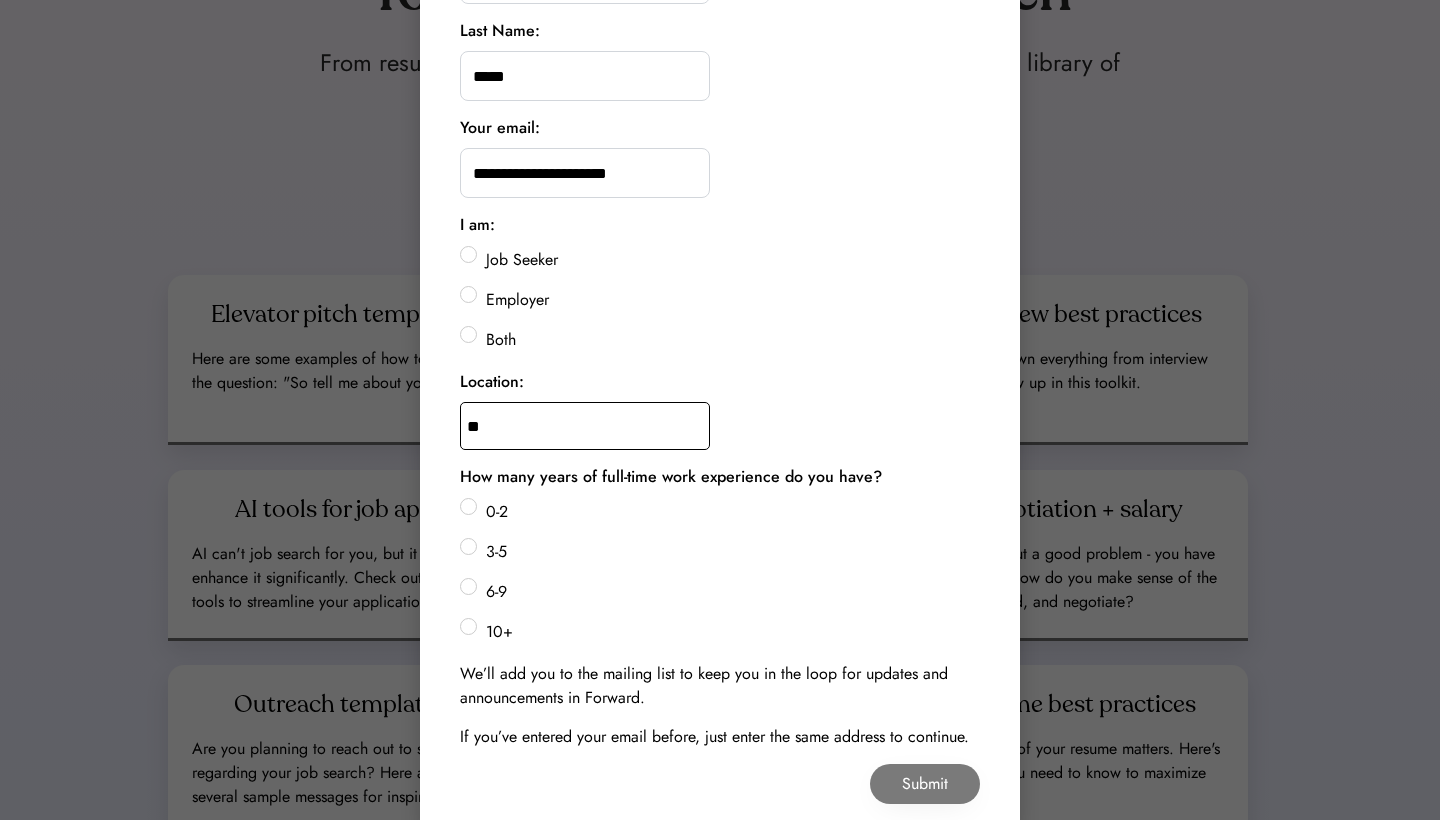 type on "***" 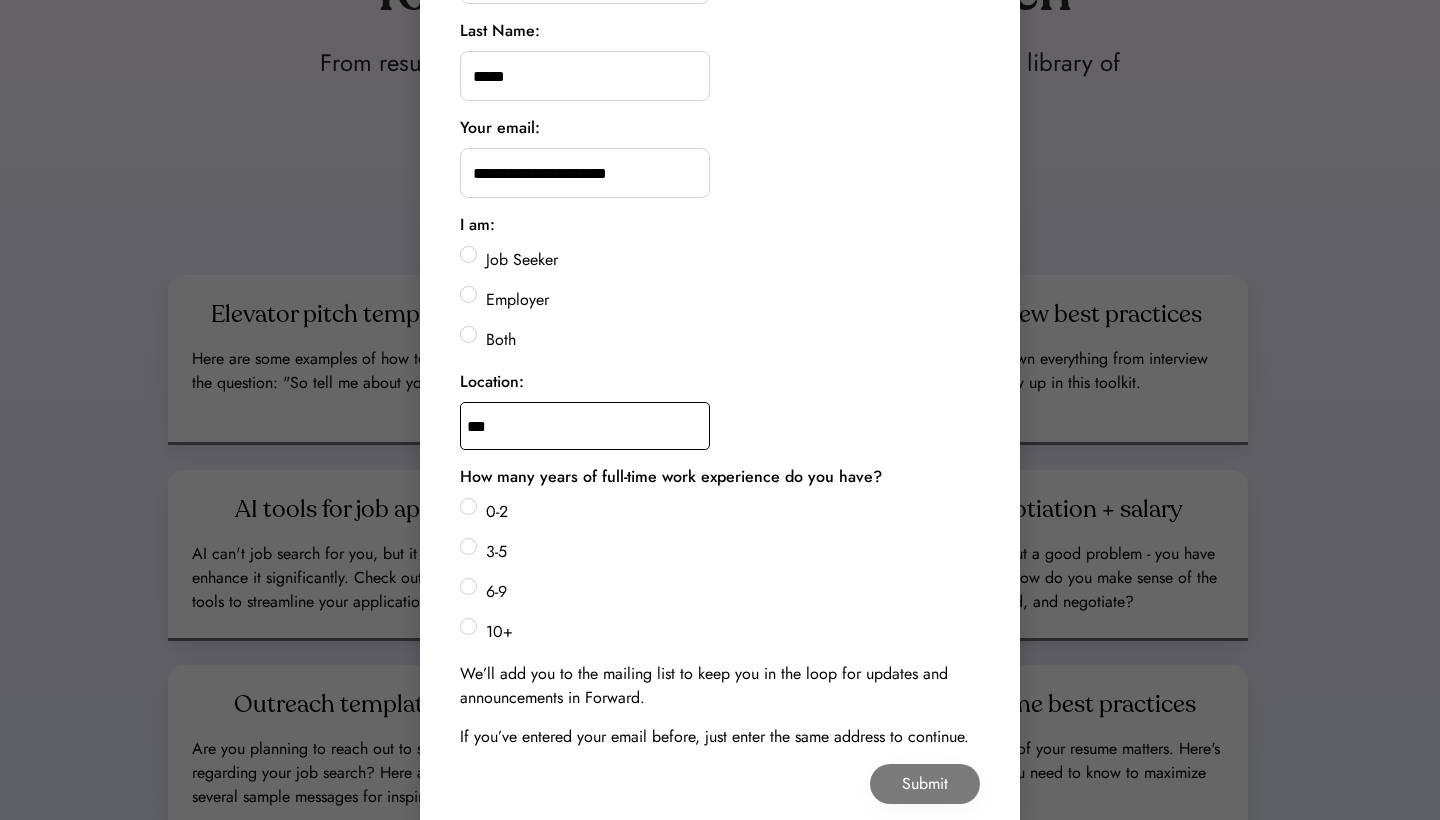 type on "**********" 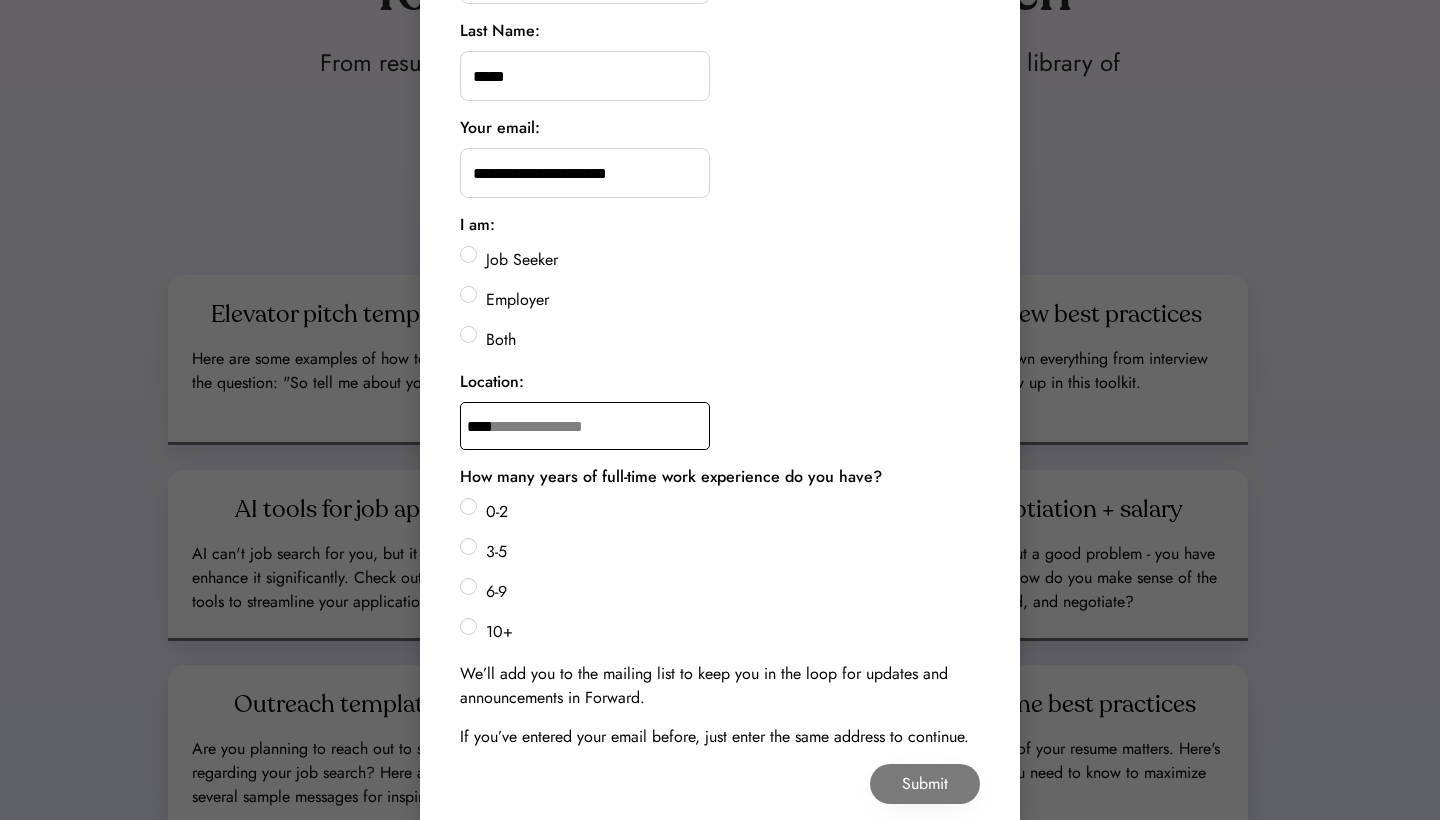 type on "*****" 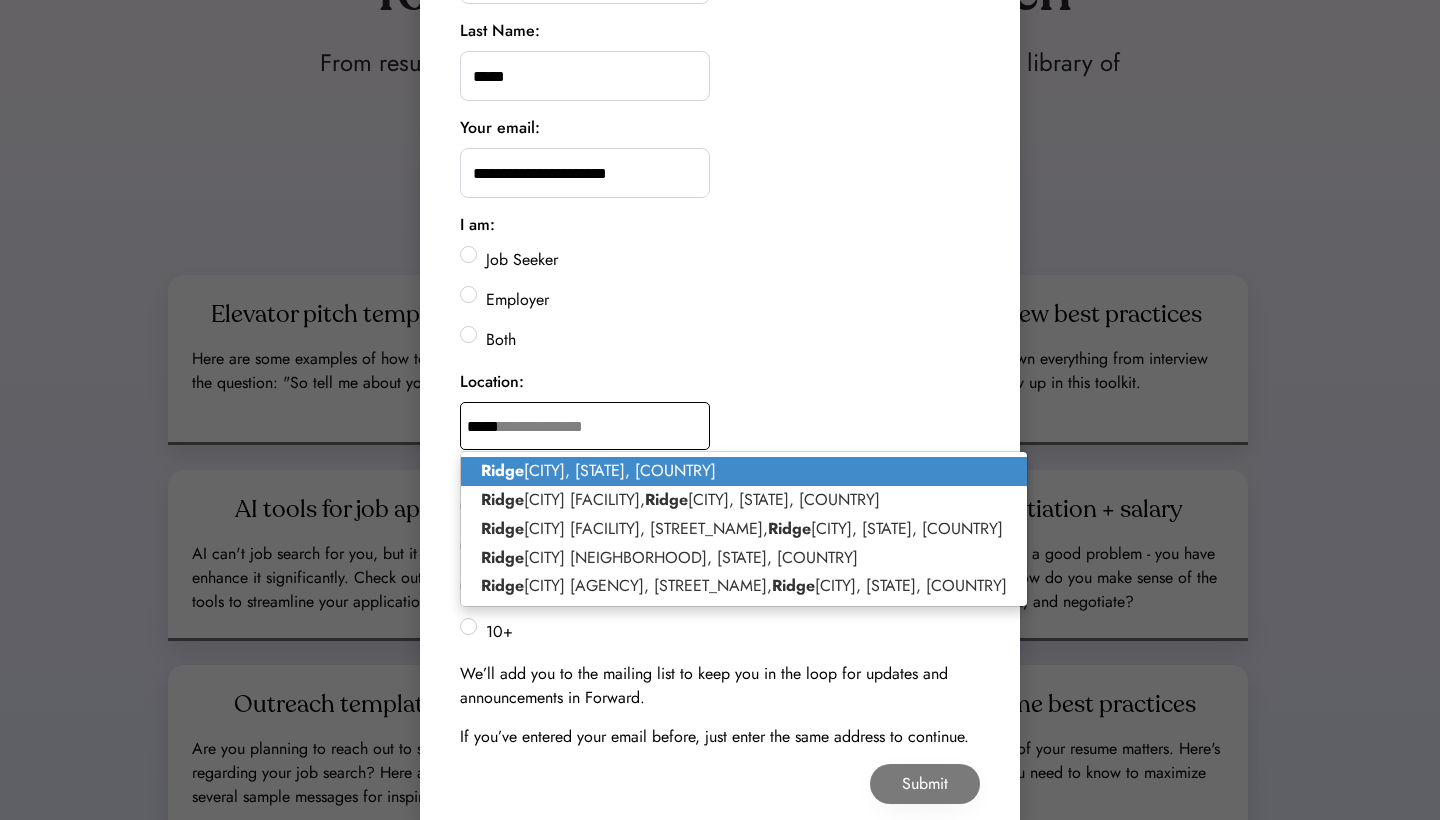 click on "Ridge crest, CA, USA" at bounding box center [744, 471] 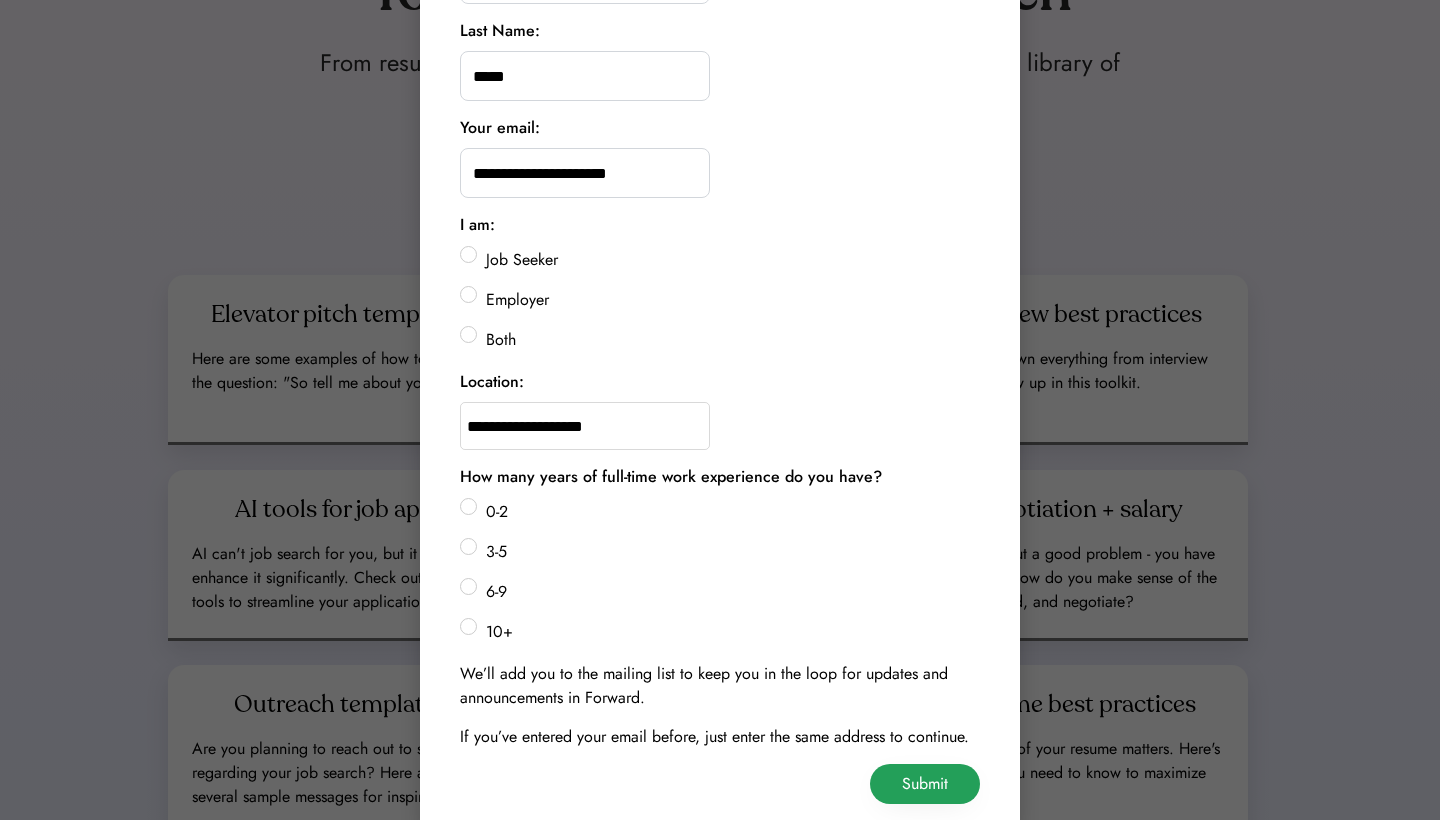 click on "Submit" at bounding box center [925, 784] 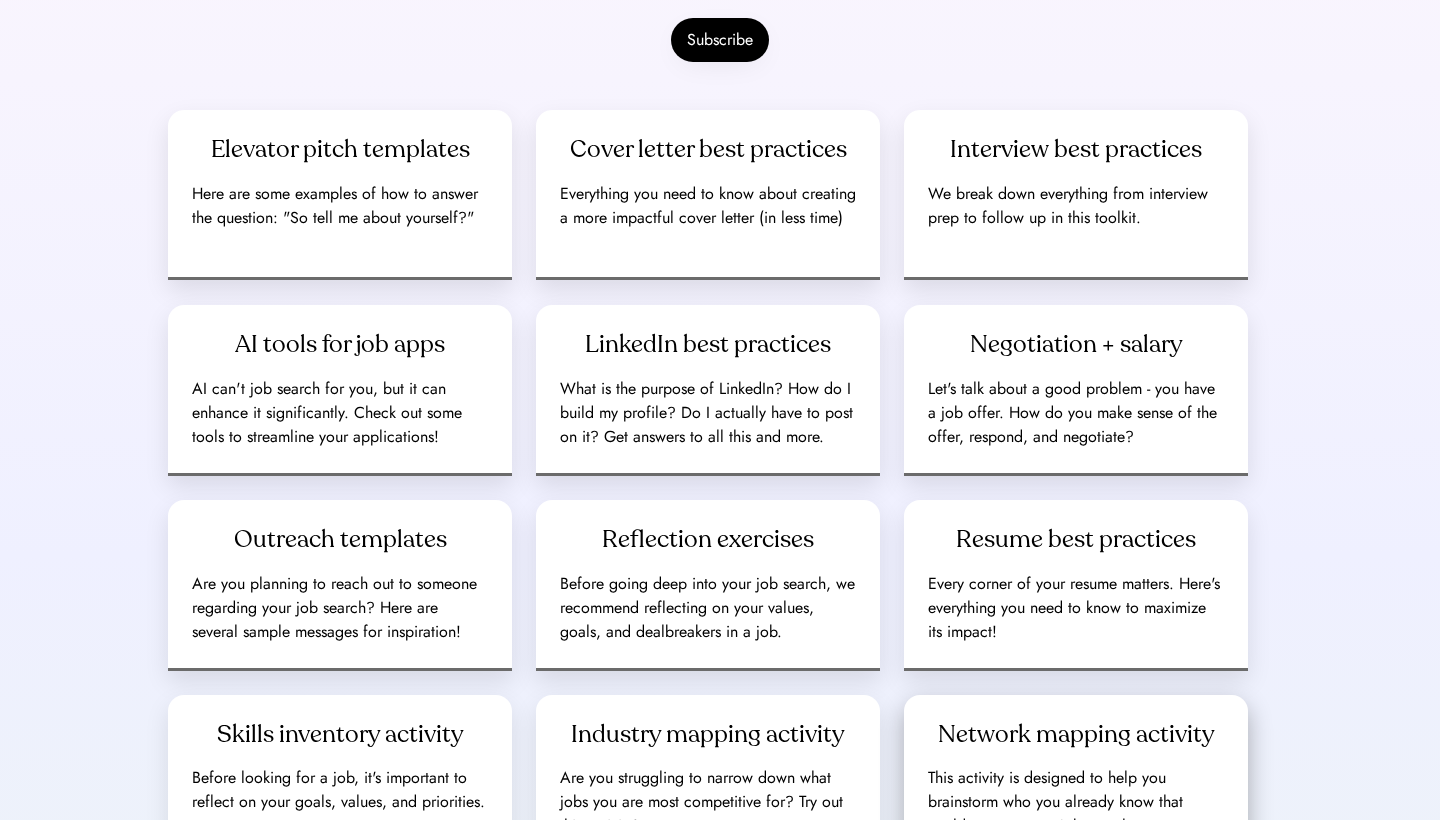 scroll, scrollTop: 389, scrollLeft: 0, axis: vertical 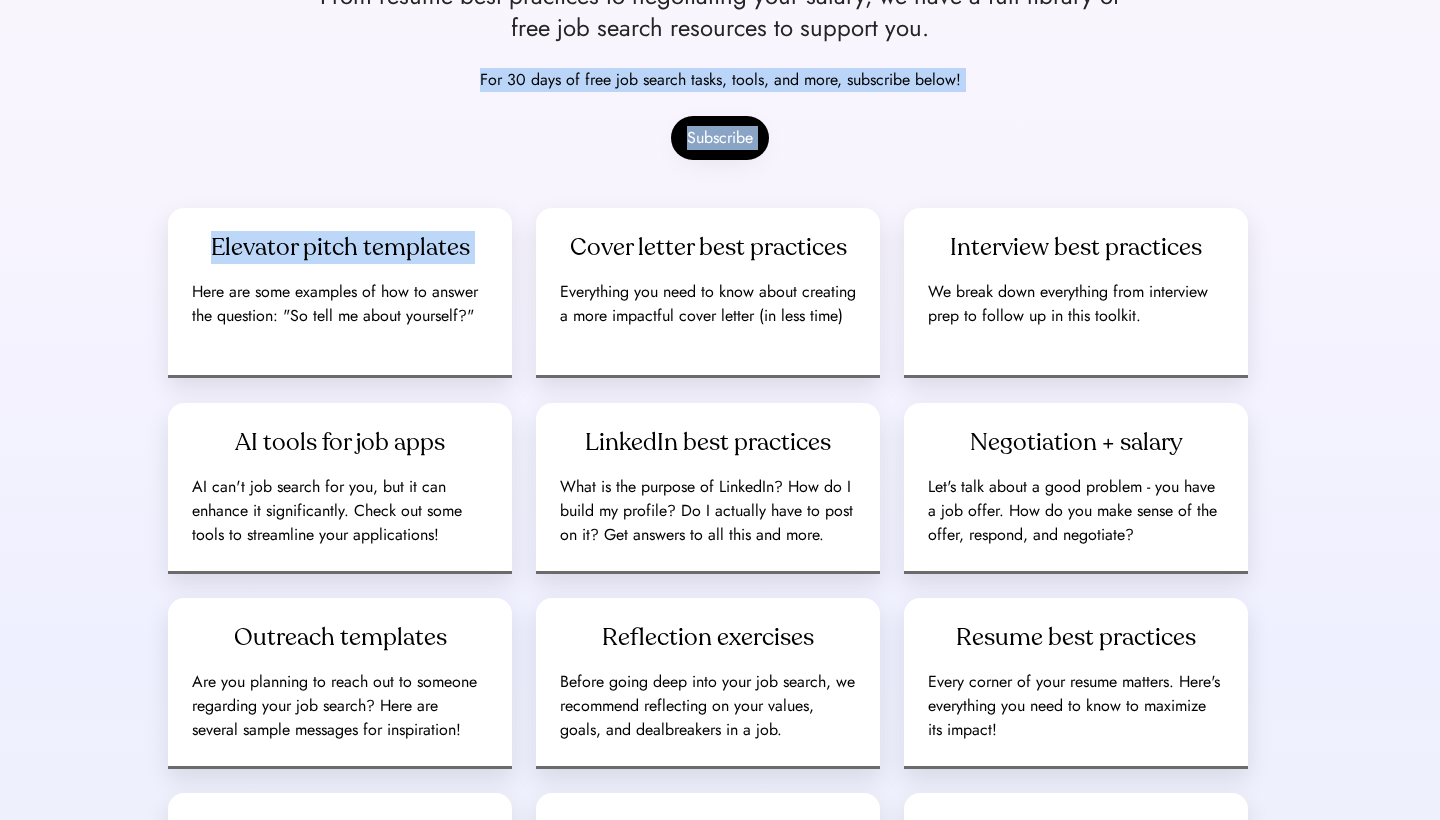 drag, startPoint x: 363, startPoint y: 182, endPoint x: 1055, endPoint y: 145, distance: 692.98846 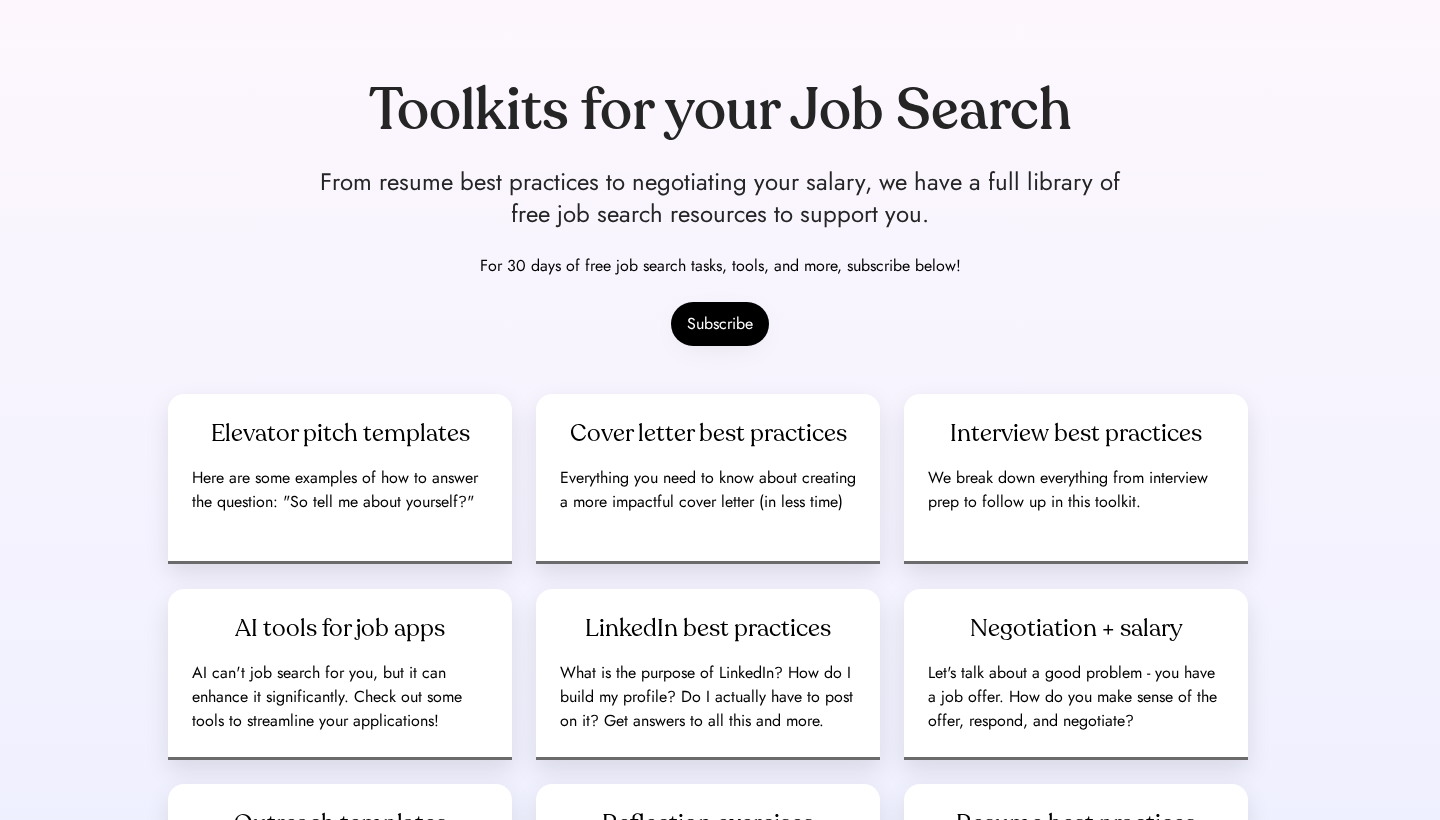 scroll, scrollTop: 111, scrollLeft: 0, axis: vertical 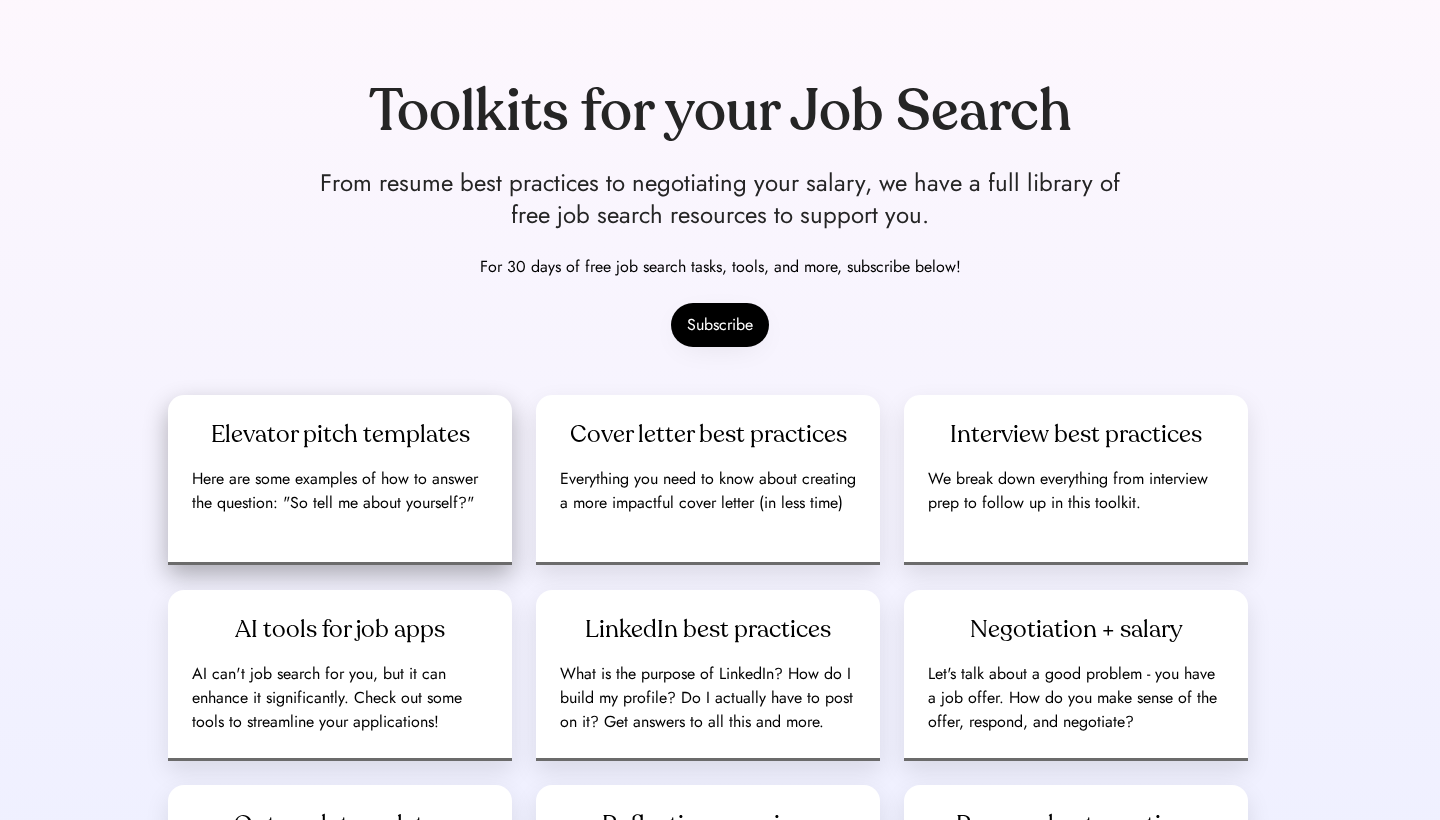 click on "Elevator pitch templates Here are some examples of how to answer the question: "So tell me about yourself?"" at bounding box center (340, 480) 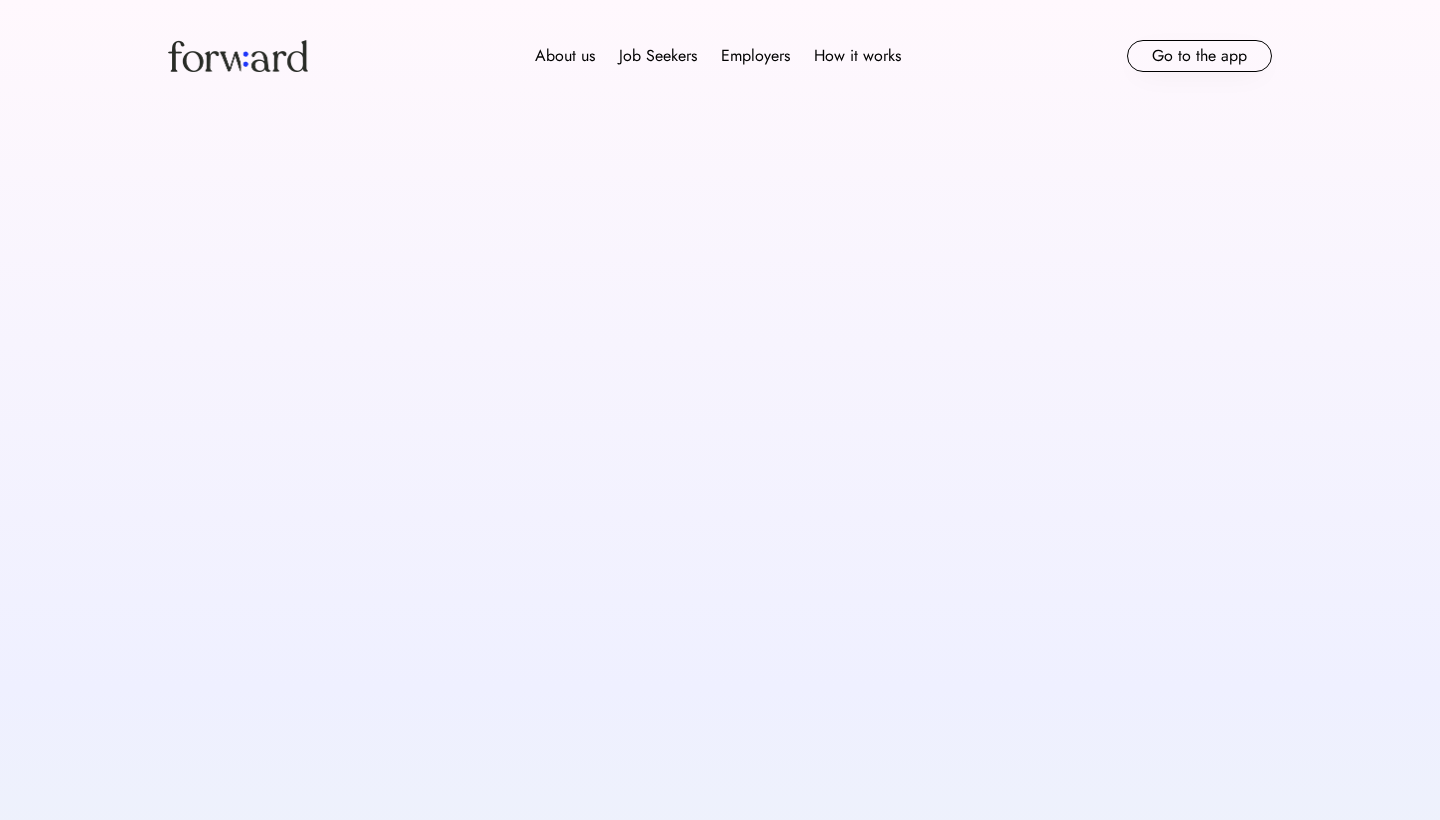 scroll, scrollTop: 0, scrollLeft: 0, axis: both 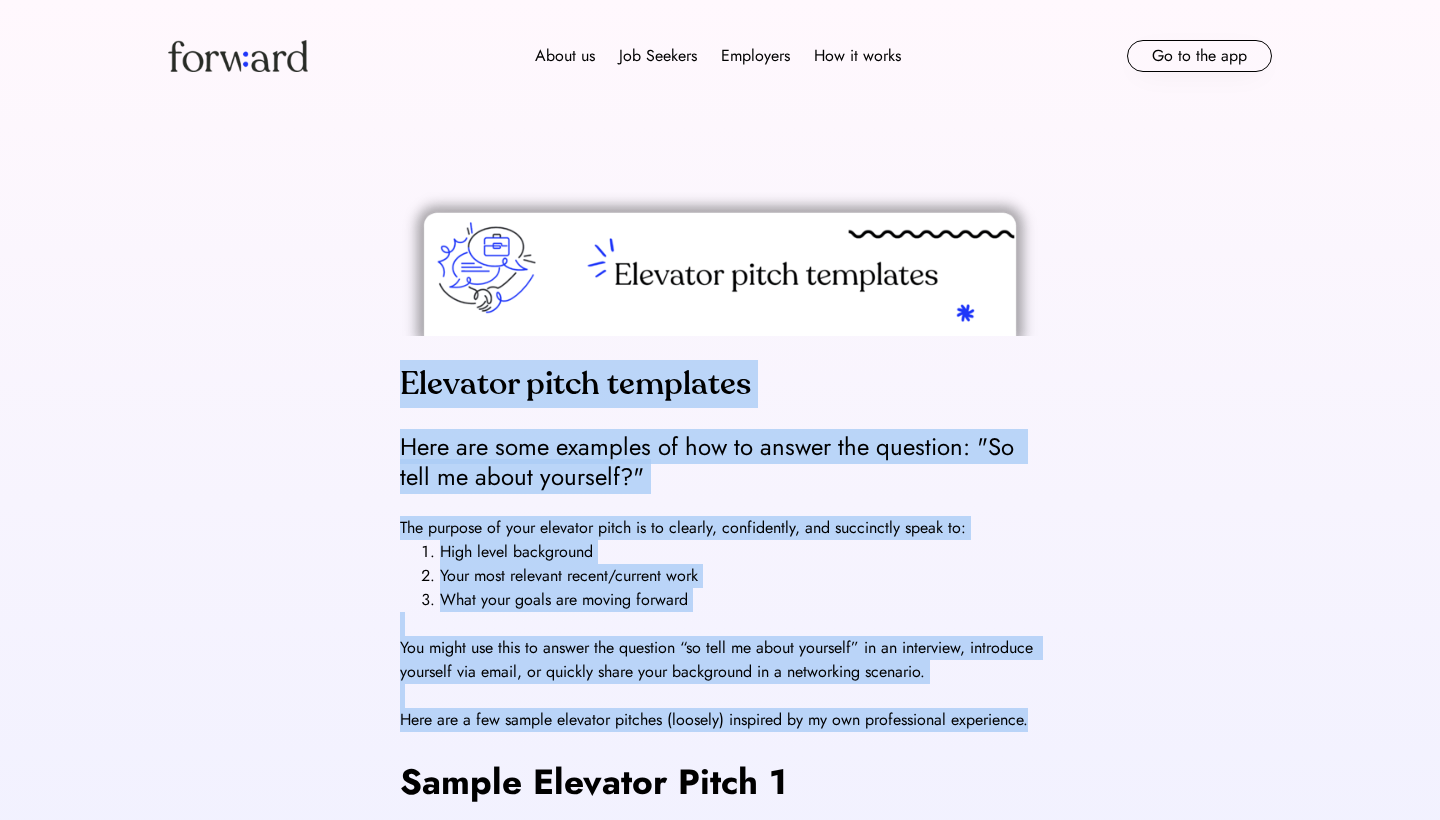 drag, startPoint x: 401, startPoint y: 382, endPoint x: 1029, endPoint y: 721, distance: 713.65607 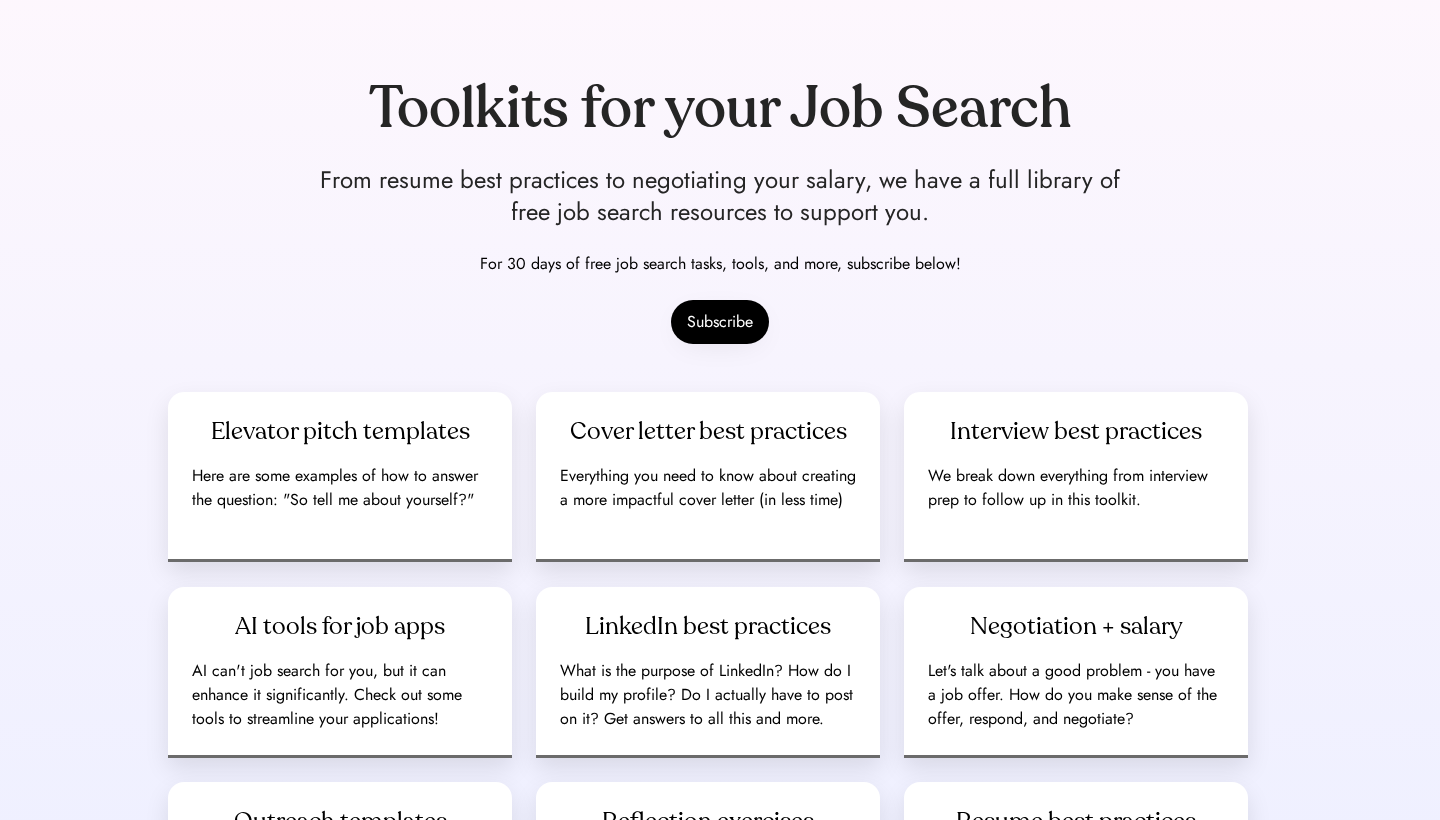 scroll, scrollTop: 143, scrollLeft: 0, axis: vertical 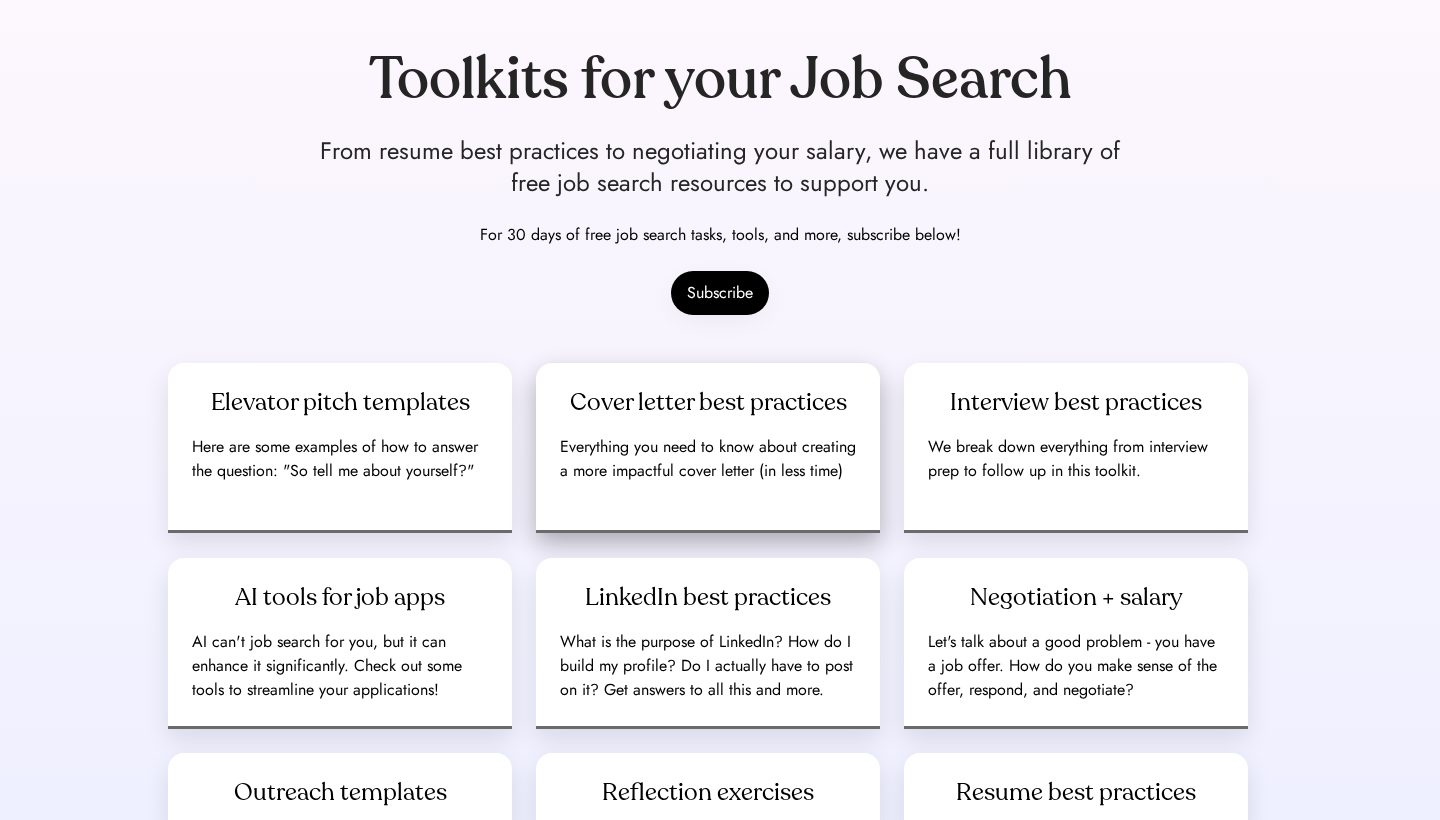click on "Cover letter best practices" at bounding box center (708, 403) 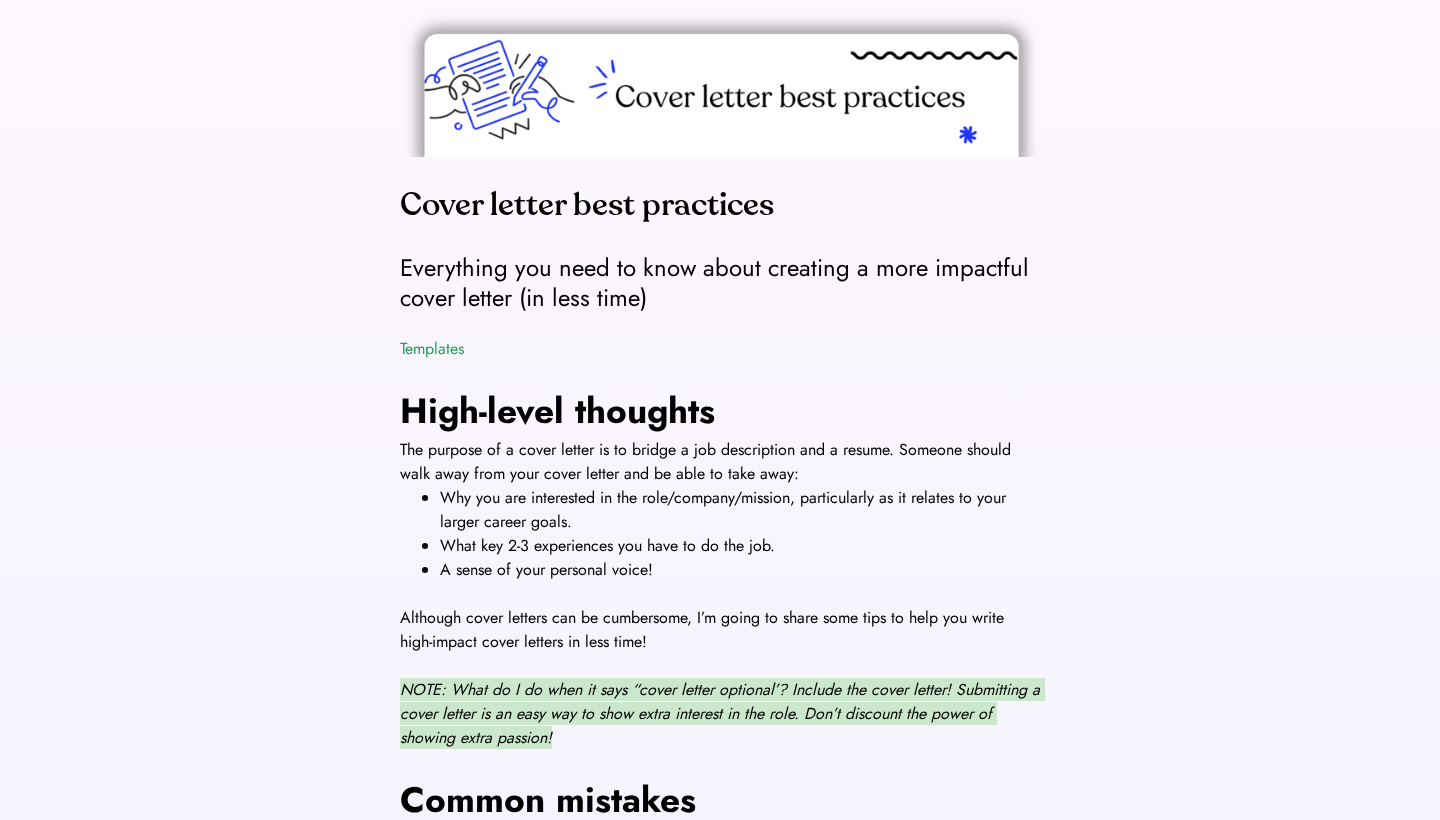 scroll, scrollTop: 191, scrollLeft: 0, axis: vertical 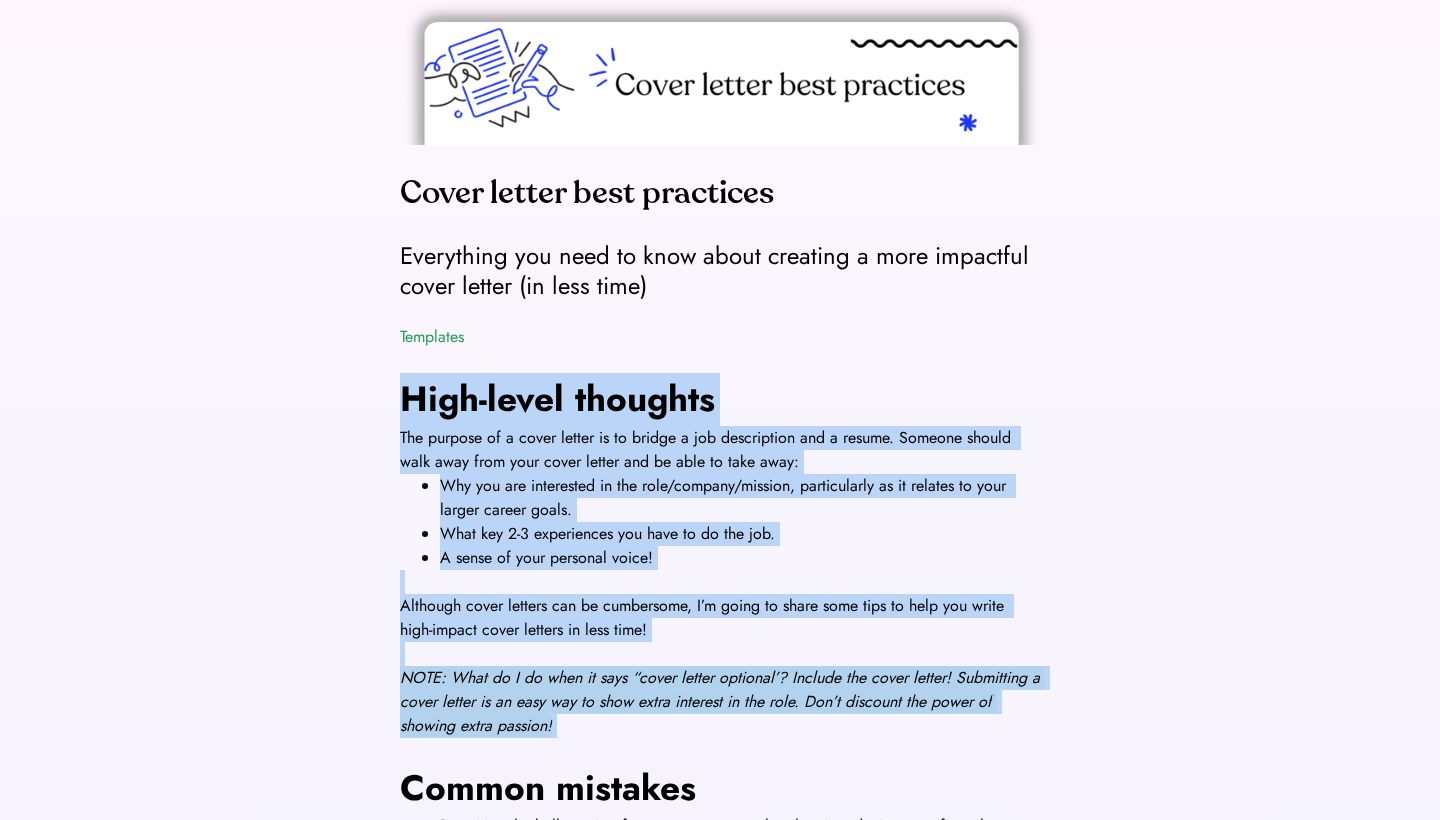 drag, startPoint x: 397, startPoint y: 392, endPoint x: 840, endPoint y: 737, distance: 561.4927 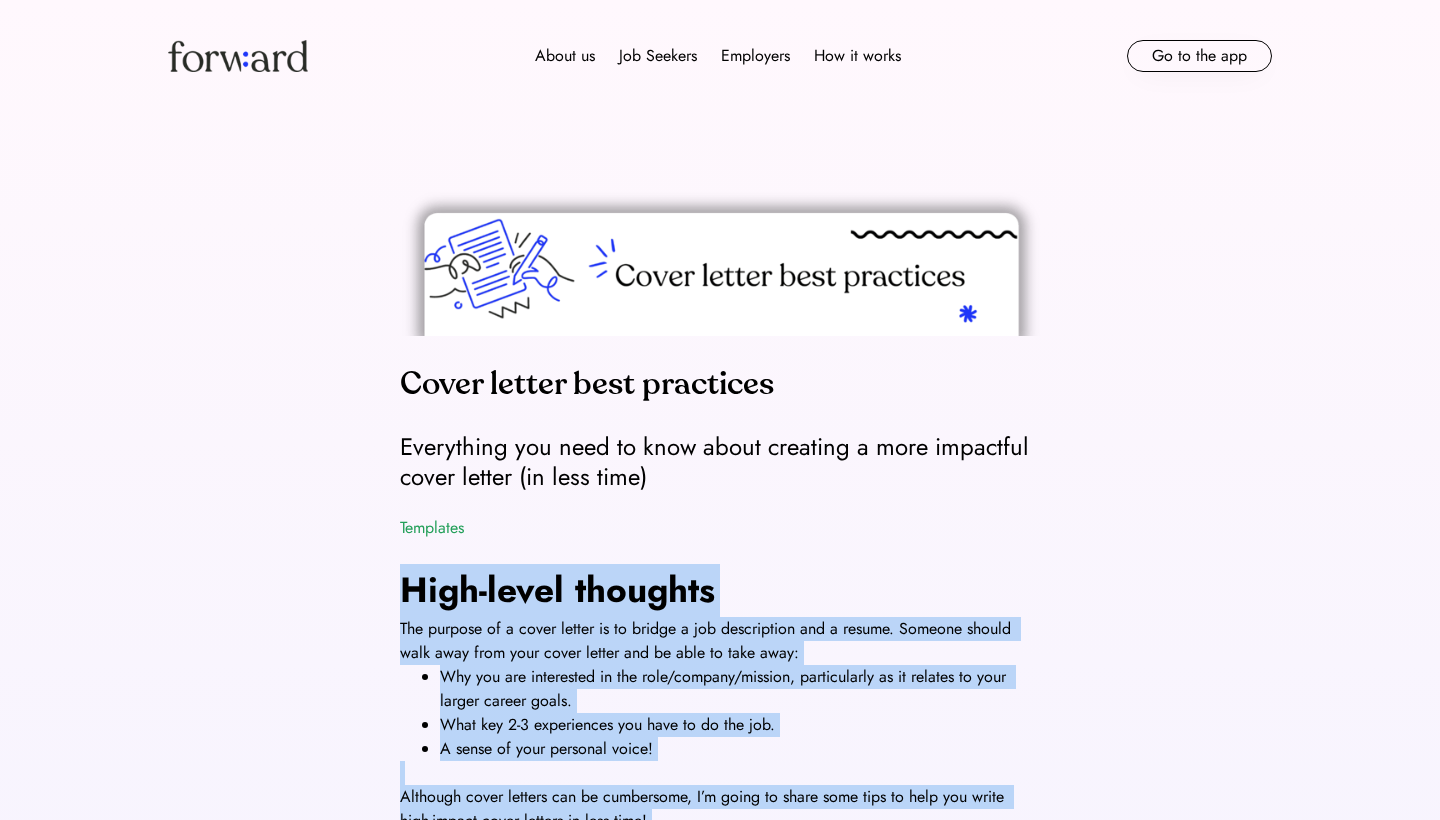 scroll, scrollTop: 0, scrollLeft: 0, axis: both 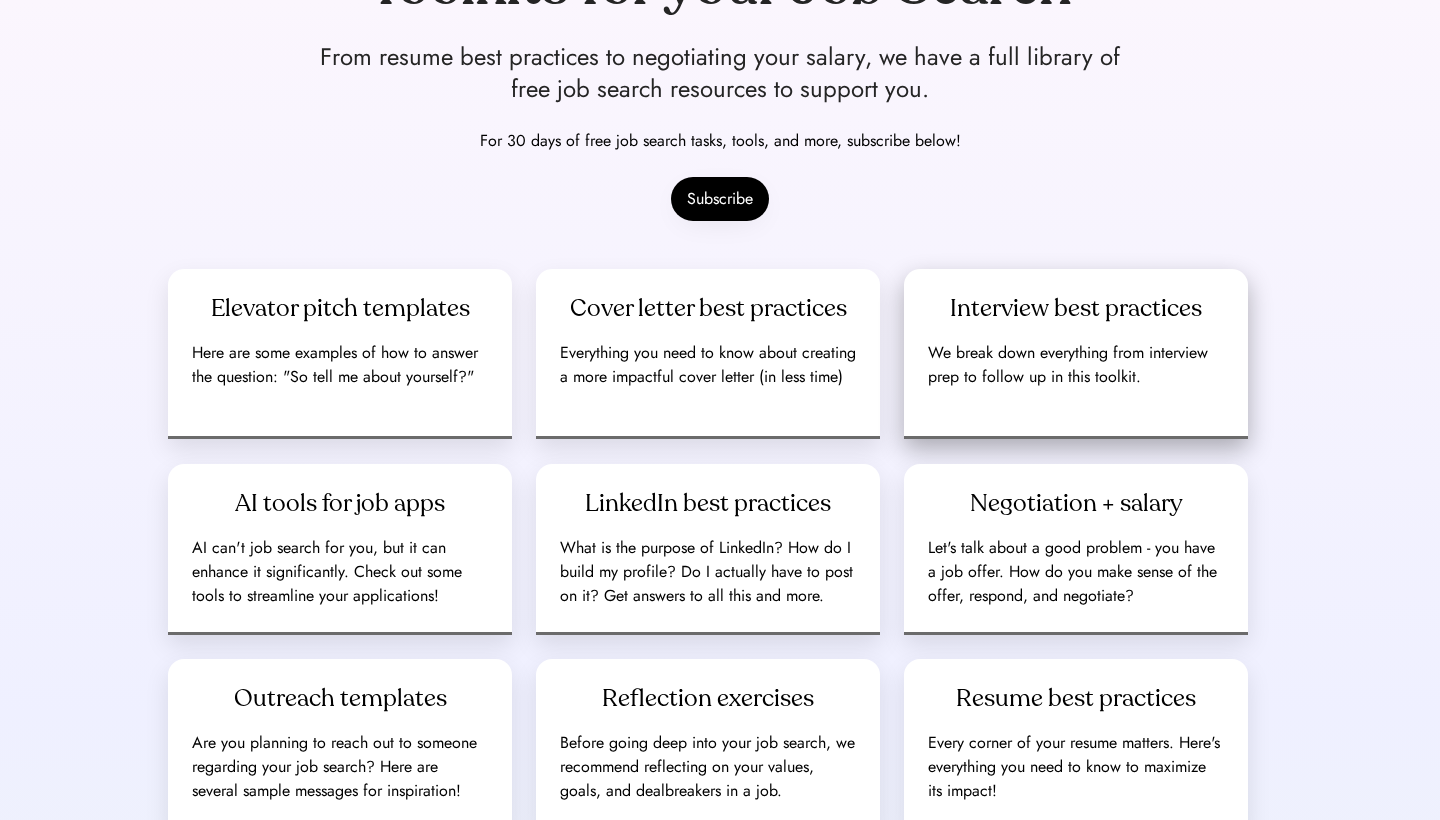 click on "Interview best practices We break down everything from interview prep to follow up in this toolkit." at bounding box center (1076, 354) 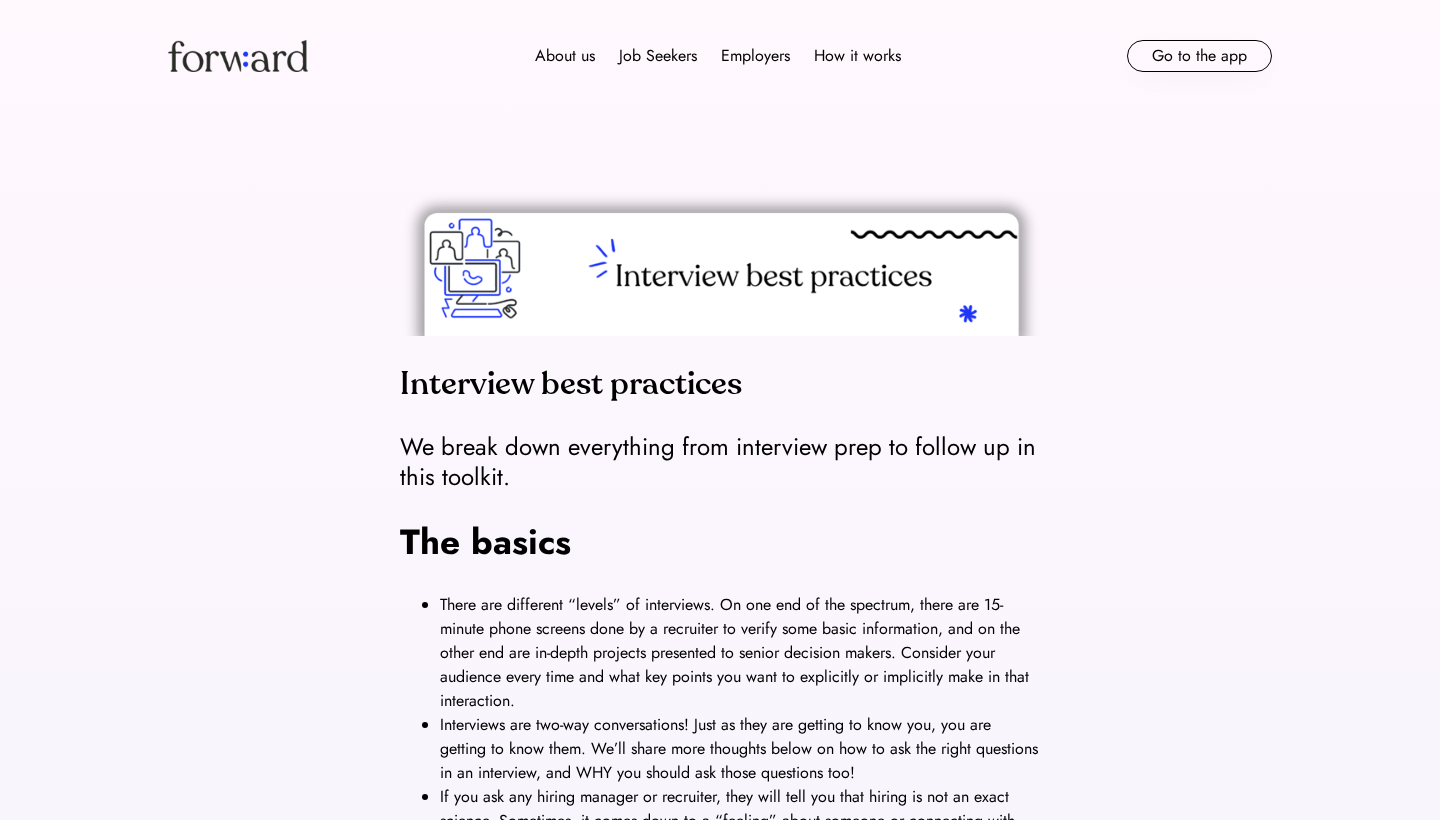 scroll, scrollTop: 68, scrollLeft: 0, axis: vertical 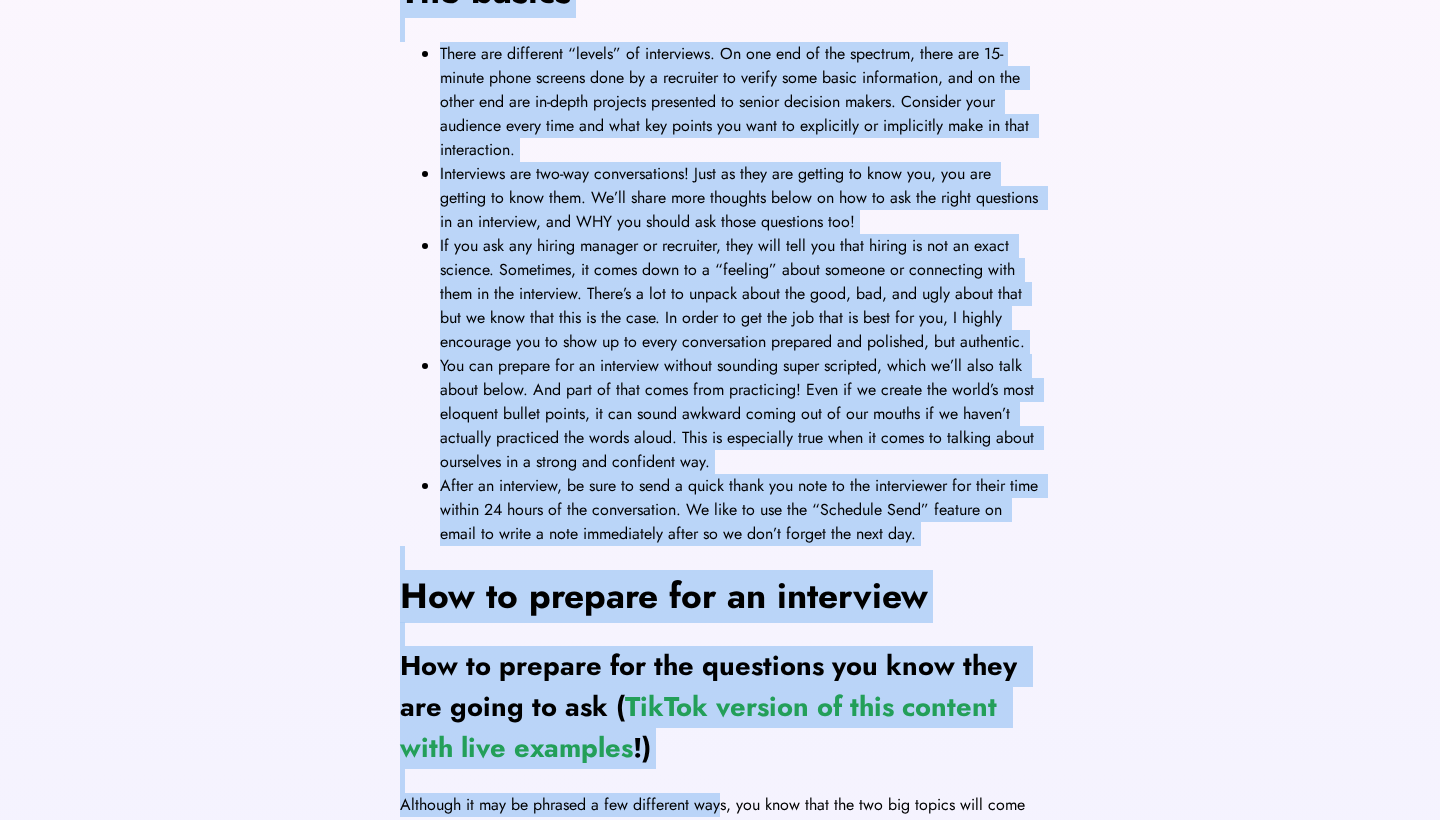 drag, startPoint x: 400, startPoint y: 313, endPoint x: 936, endPoint y: 531, distance: 578.63635 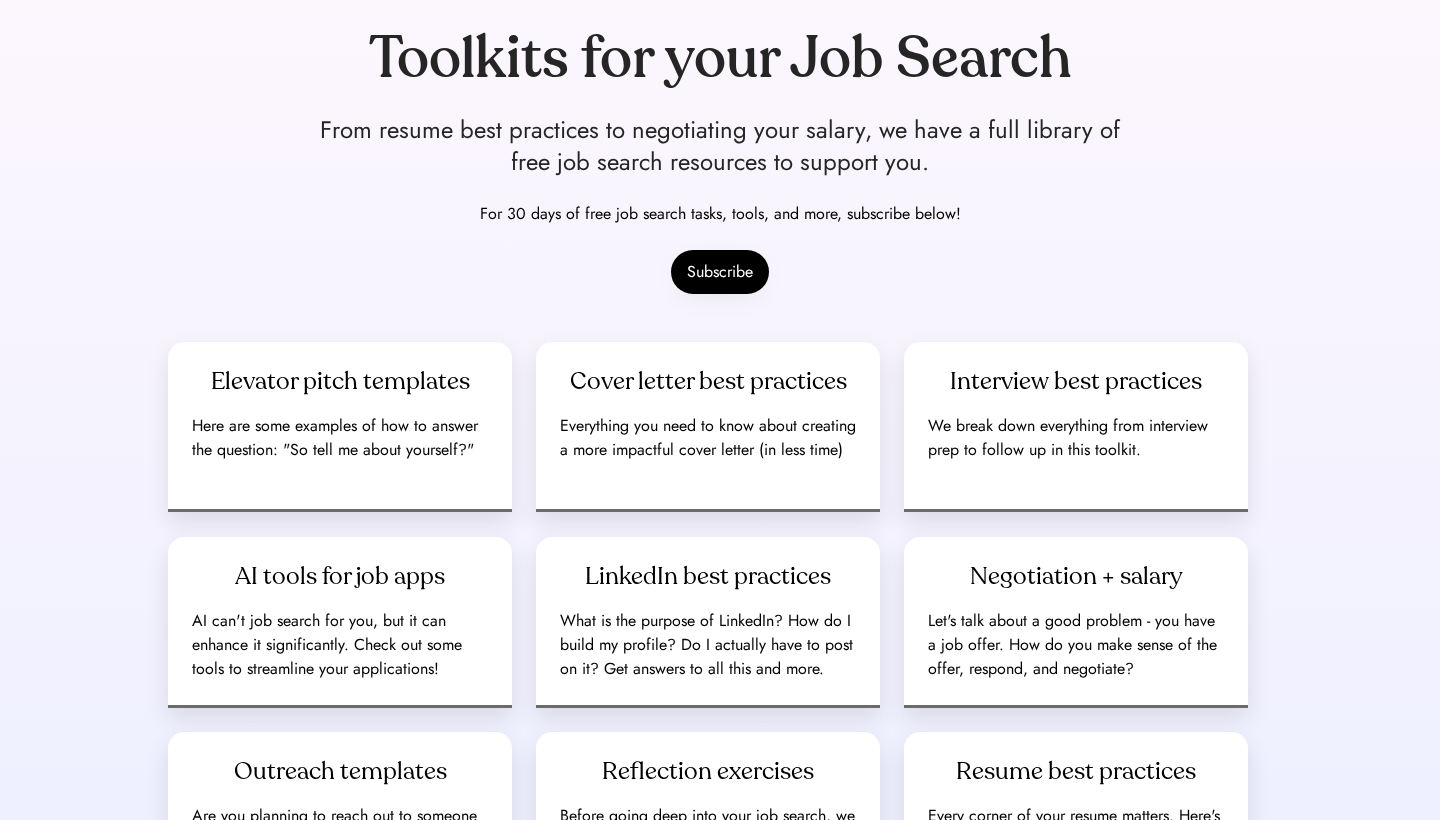 scroll, scrollTop: 351, scrollLeft: 0, axis: vertical 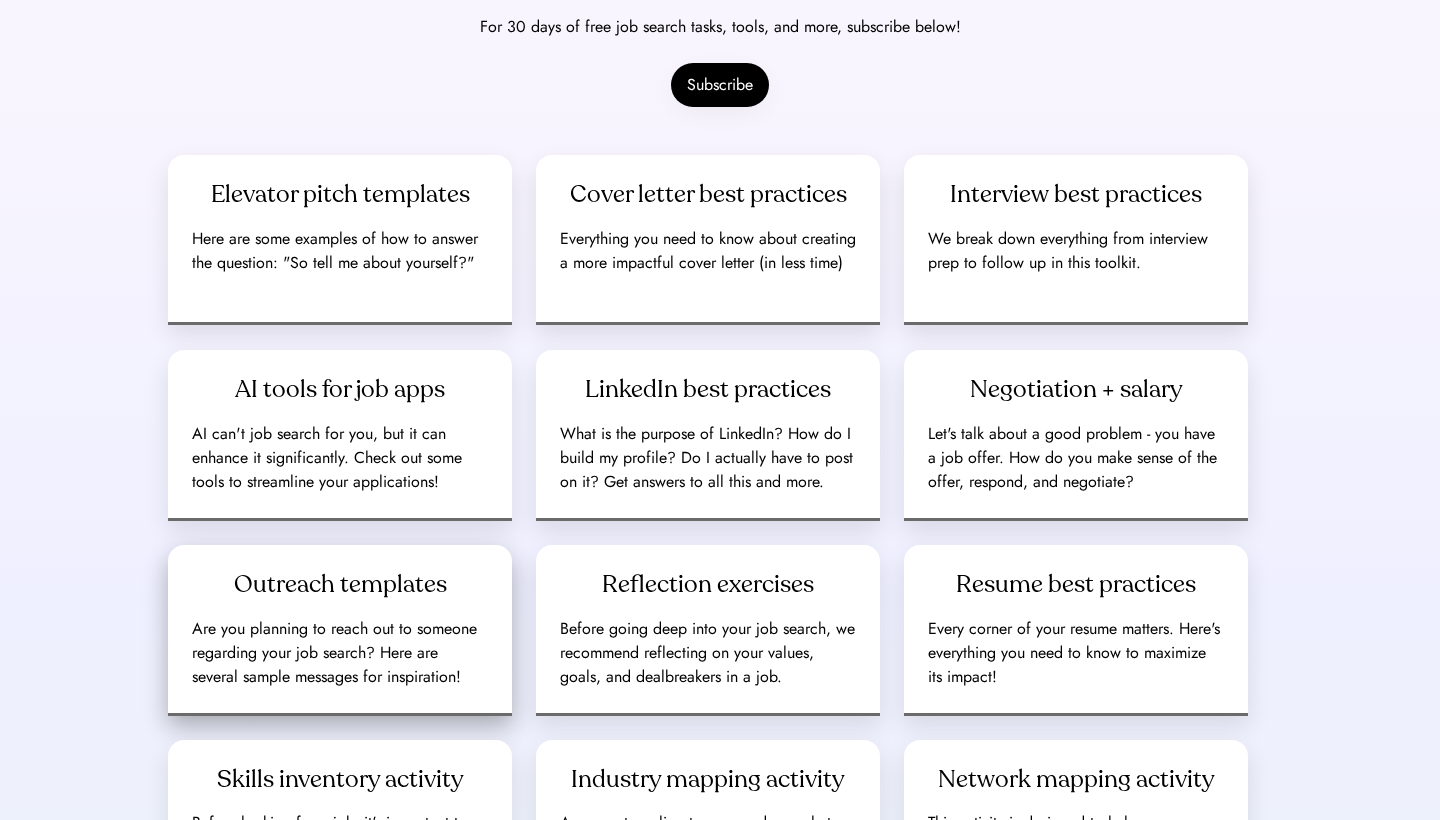 click on "Outreach templates" at bounding box center (340, 585) 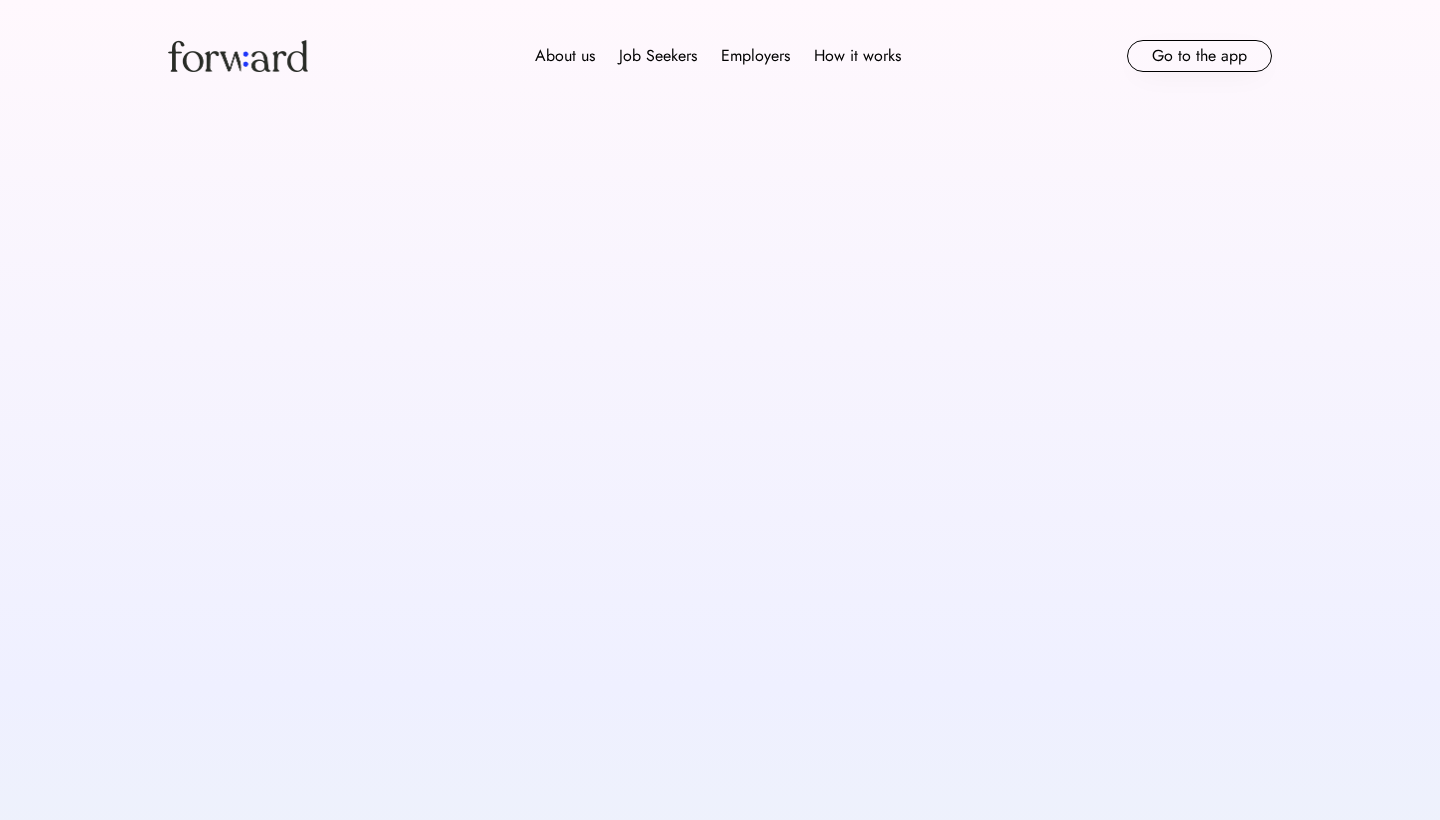 scroll, scrollTop: 0, scrollLeft: 0, axis: both 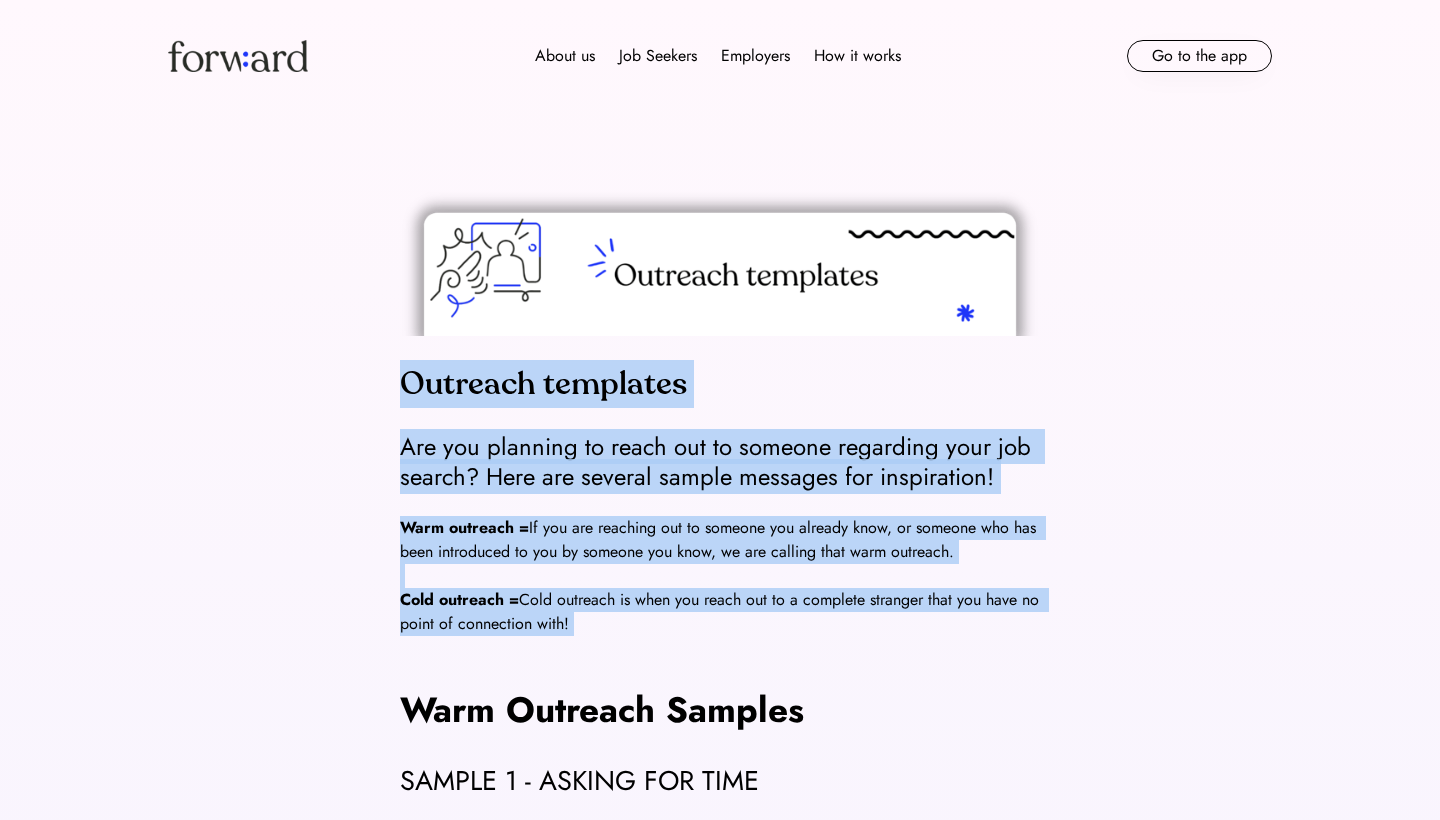 drag, startPoint x: 405, startPoint y: 382, endPoint x: 850, endPoint y: 635, distance: 511.89258 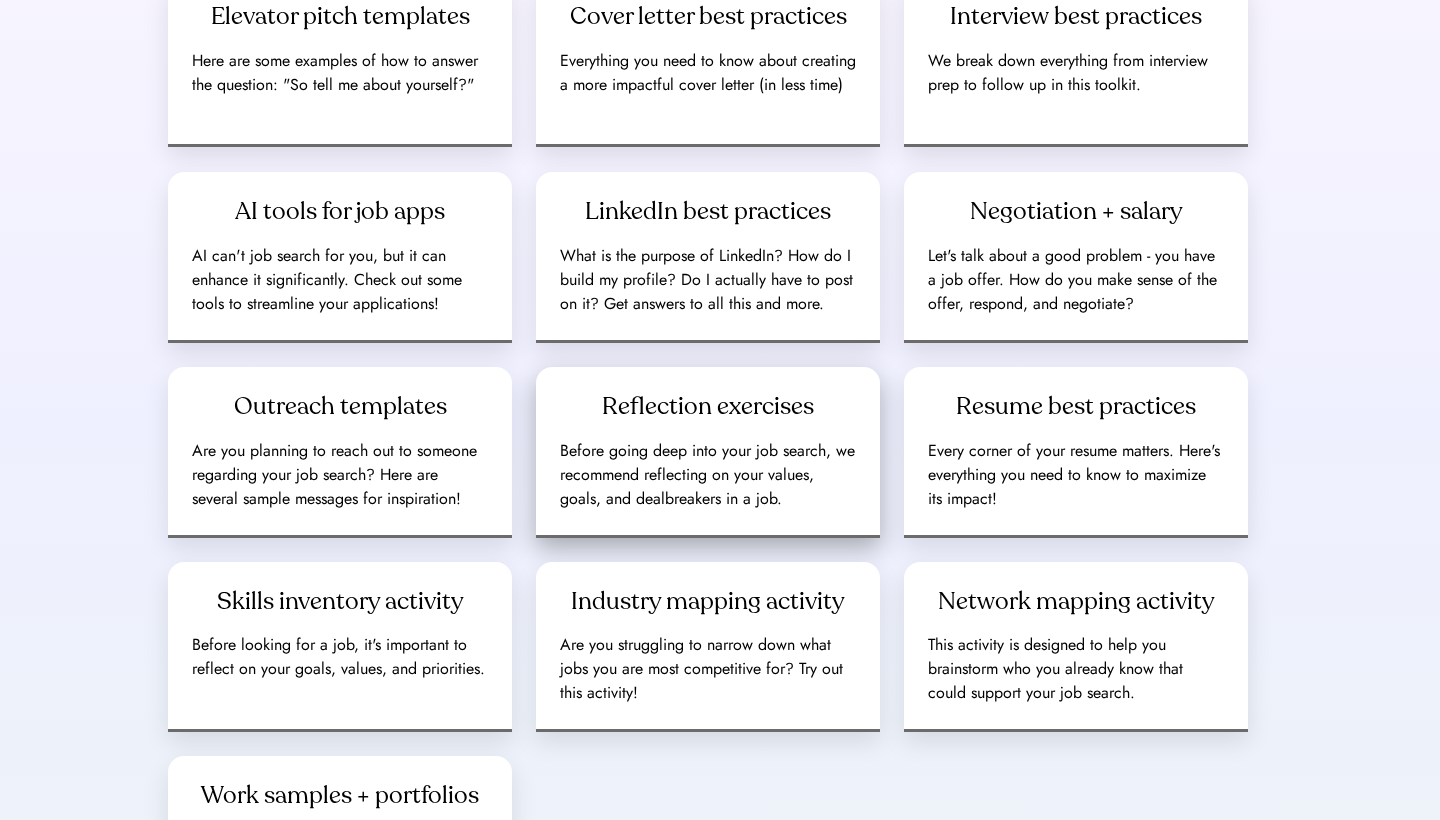 scroll, scrollTop: 538, scrollLeft: 0, axis: vertical 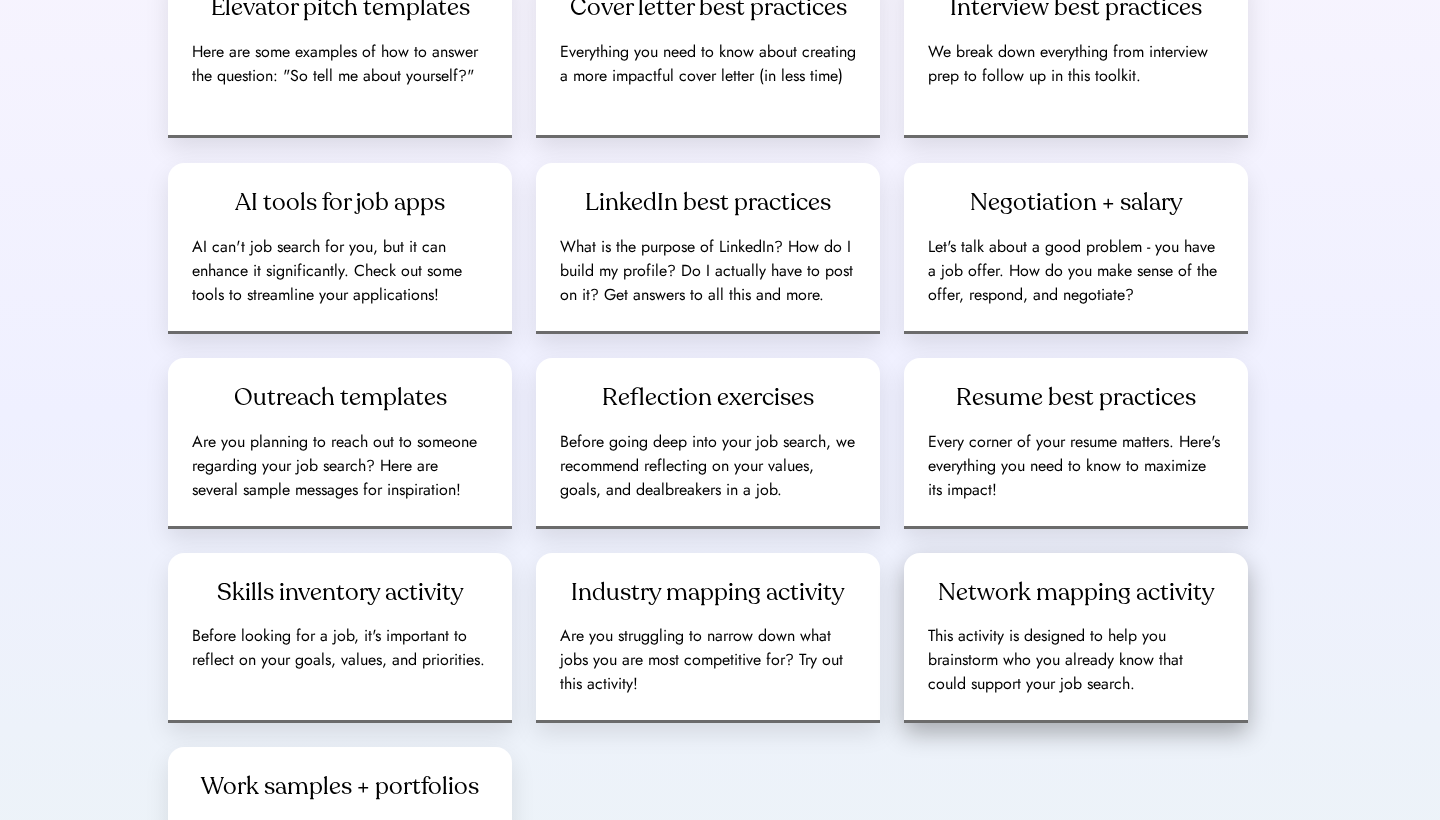 click on "Network mapping activity" at bounding box center [1076, 593] 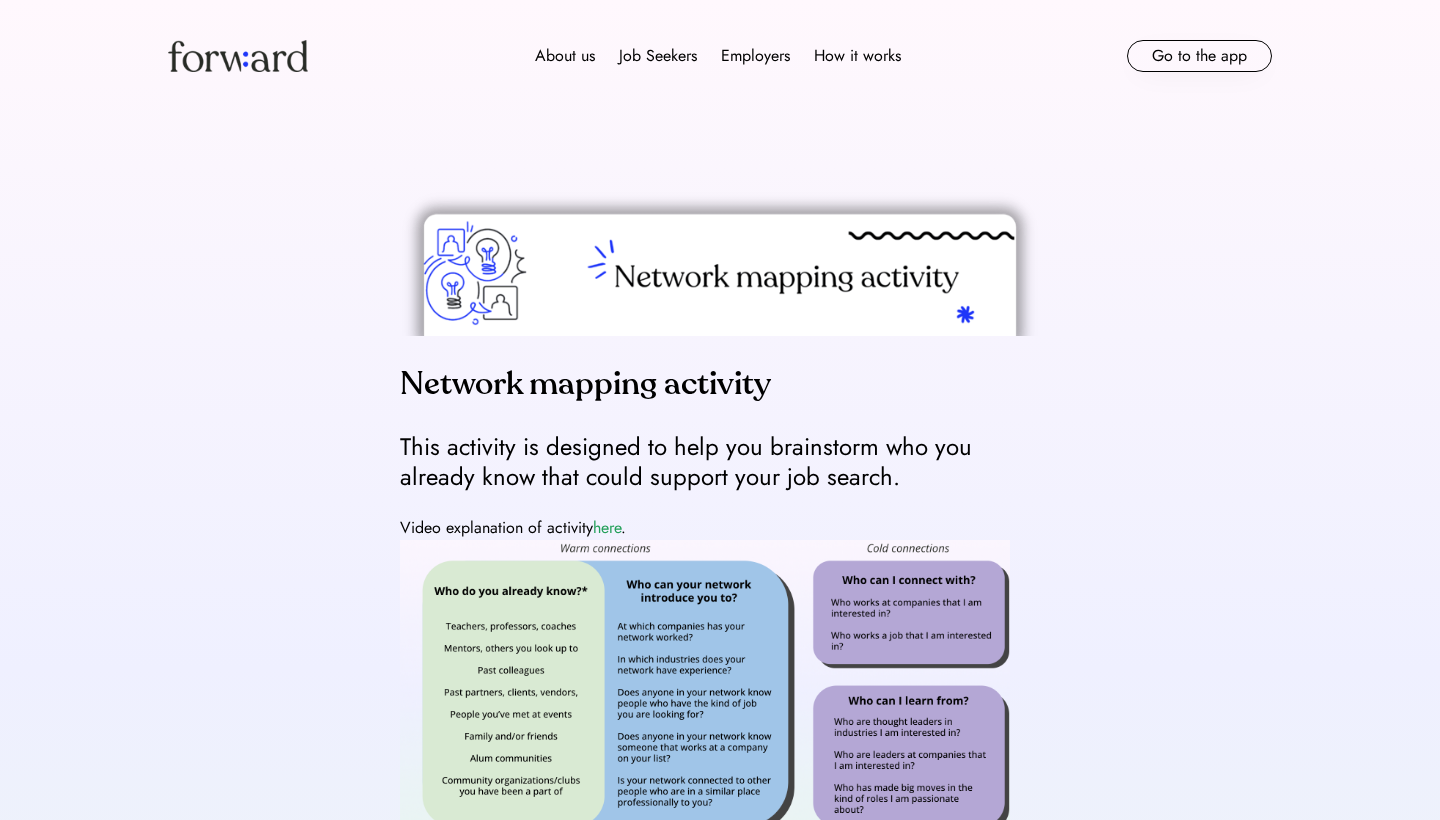 scroll, scrollTop: 142, scrollLeft: 0, axis: vertical 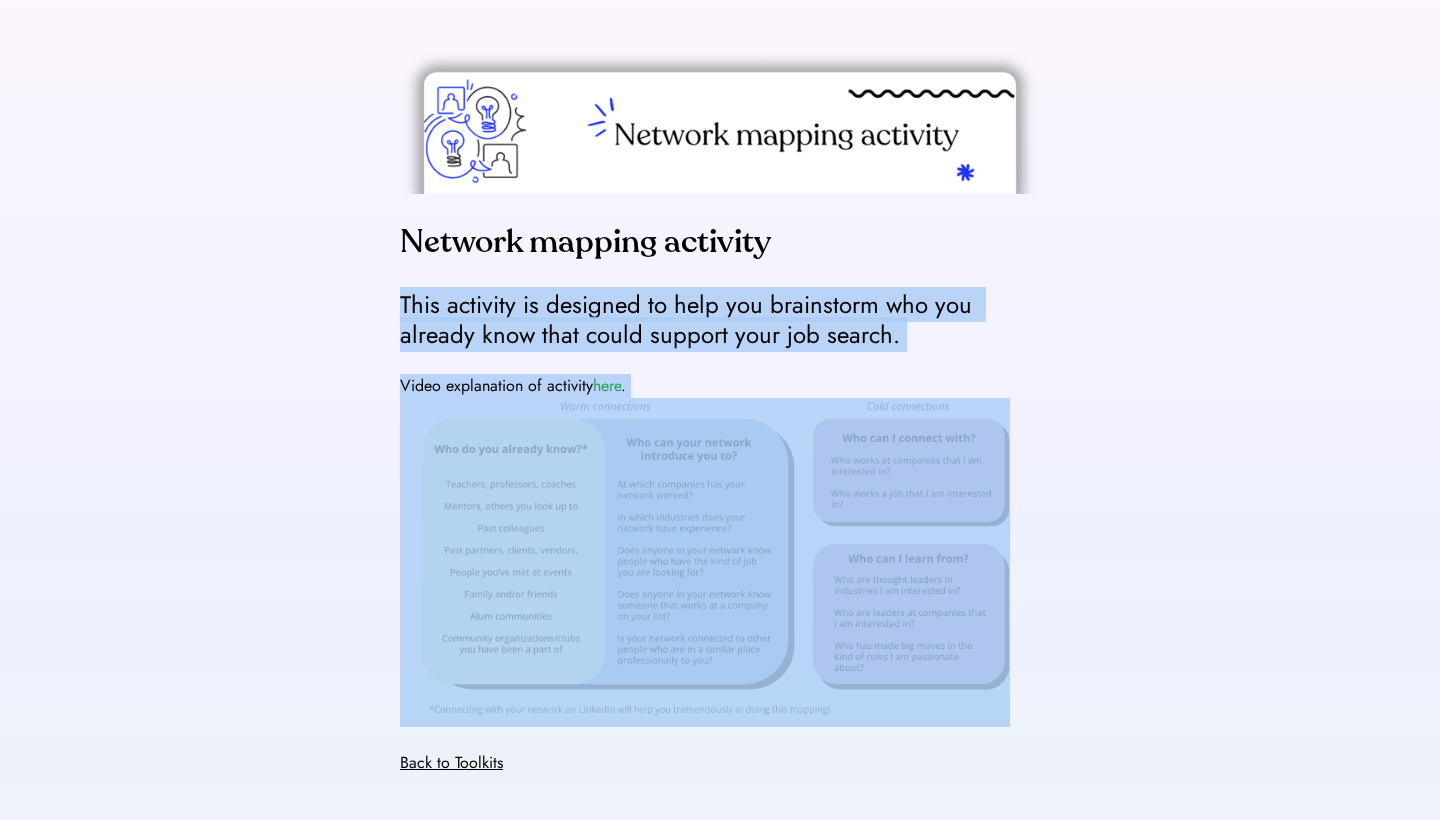 drag, startPoint x: 403, startPoint y: 301, endPoint x: 931, endPoint y: 665, distance: 641.31116 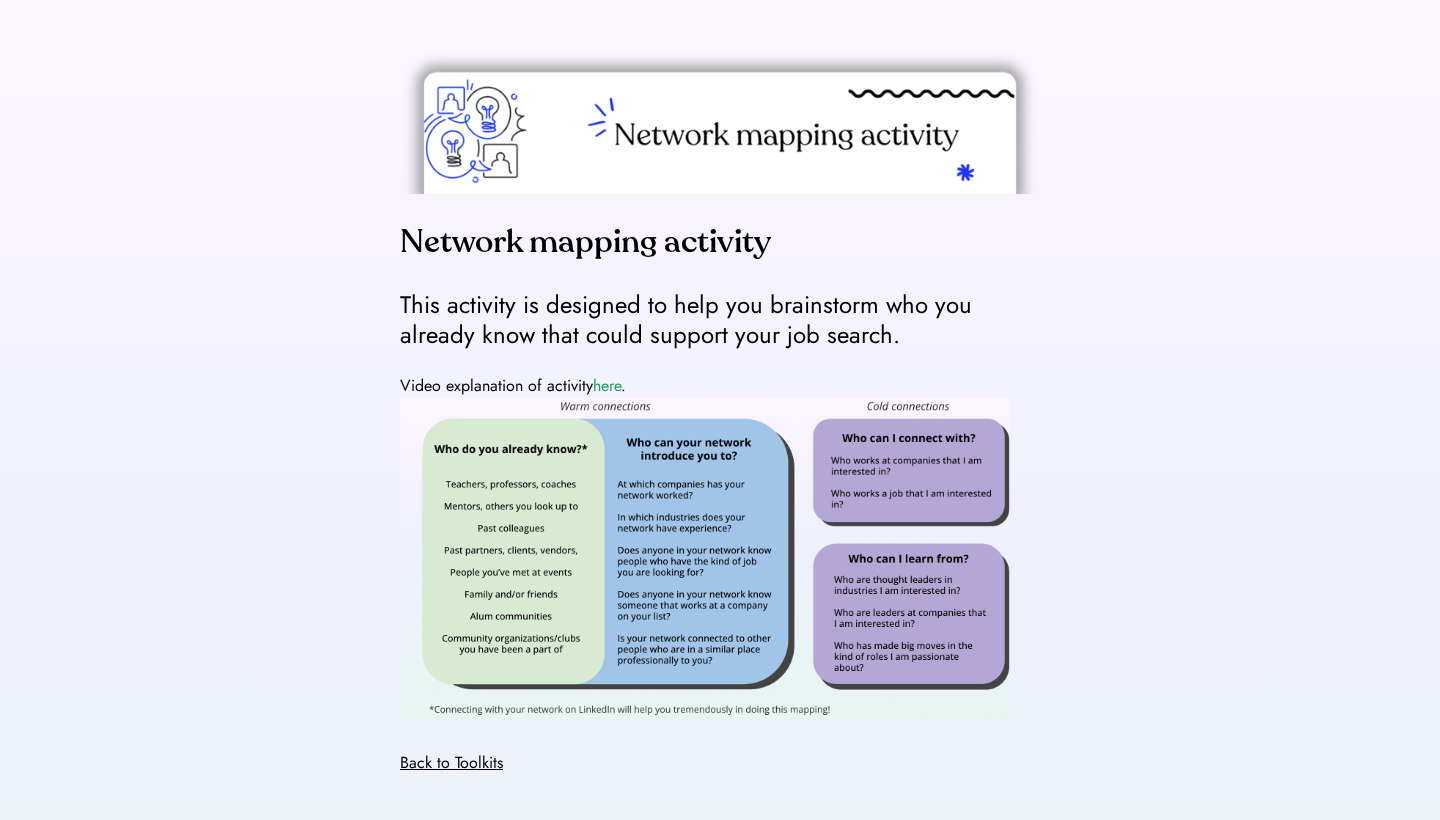 click on "Network mapping activity This activity is designed to help you brainstorm who you already know that could support your job search. Video explanation of activity  here .
Back to Toolkits" at bounding box center [720, 412] 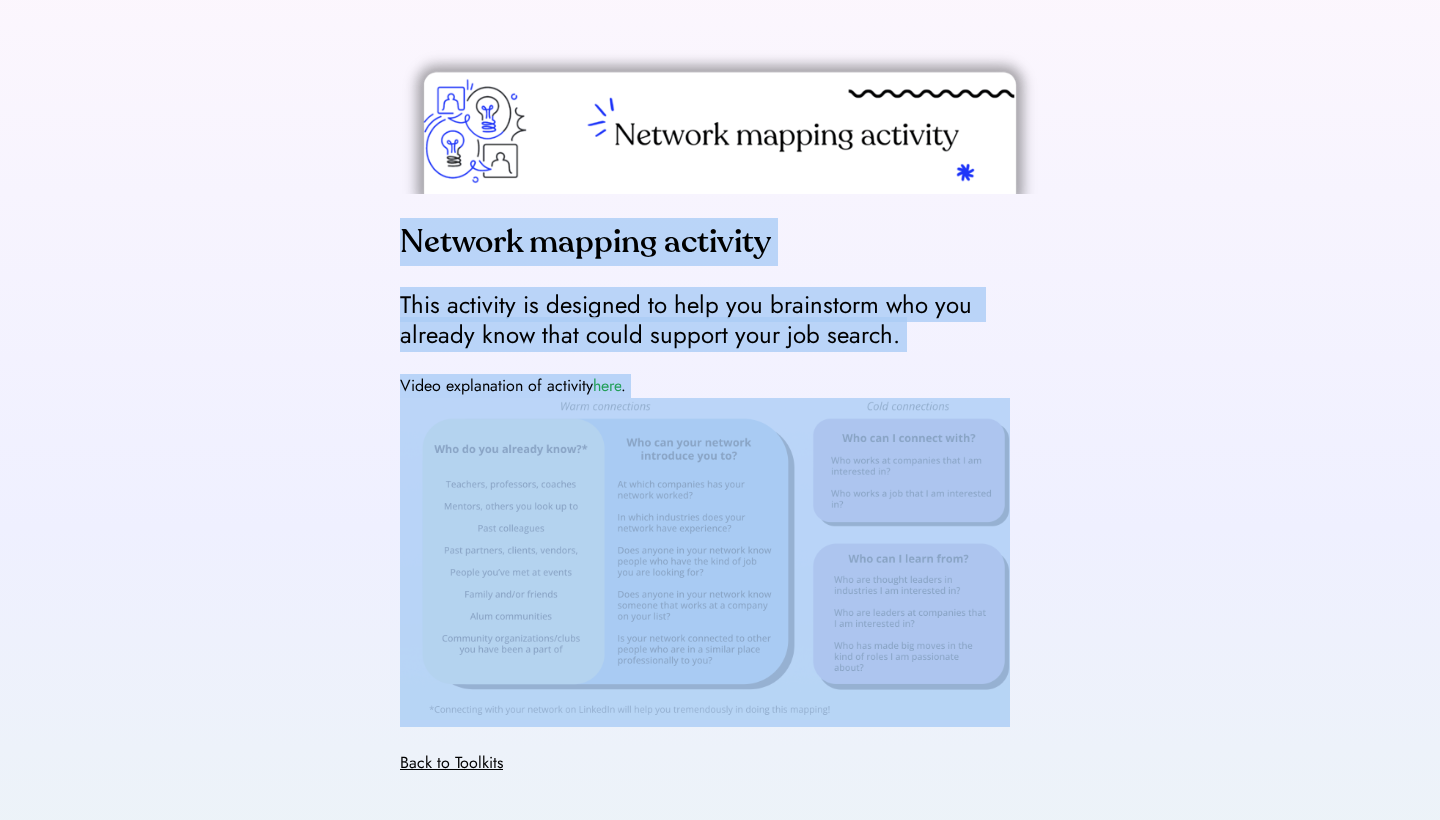 drag, startPoint x: 394, startPoint y: 228, endPoint x: 963, endPoint y: 704, distance: 741.84705 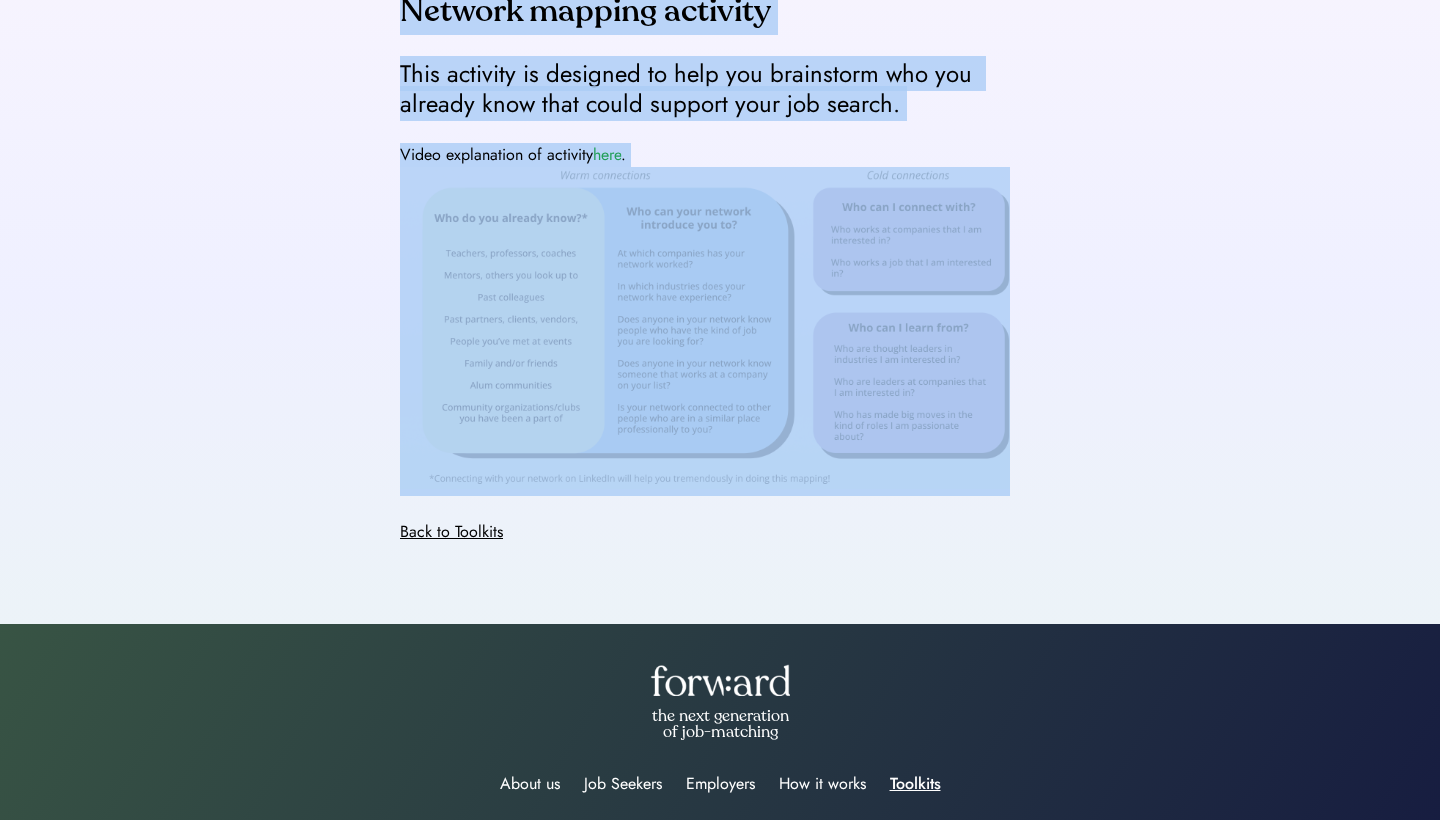 scroll, scrollTop: 484, scrollLeft: 0, axis: vertical 